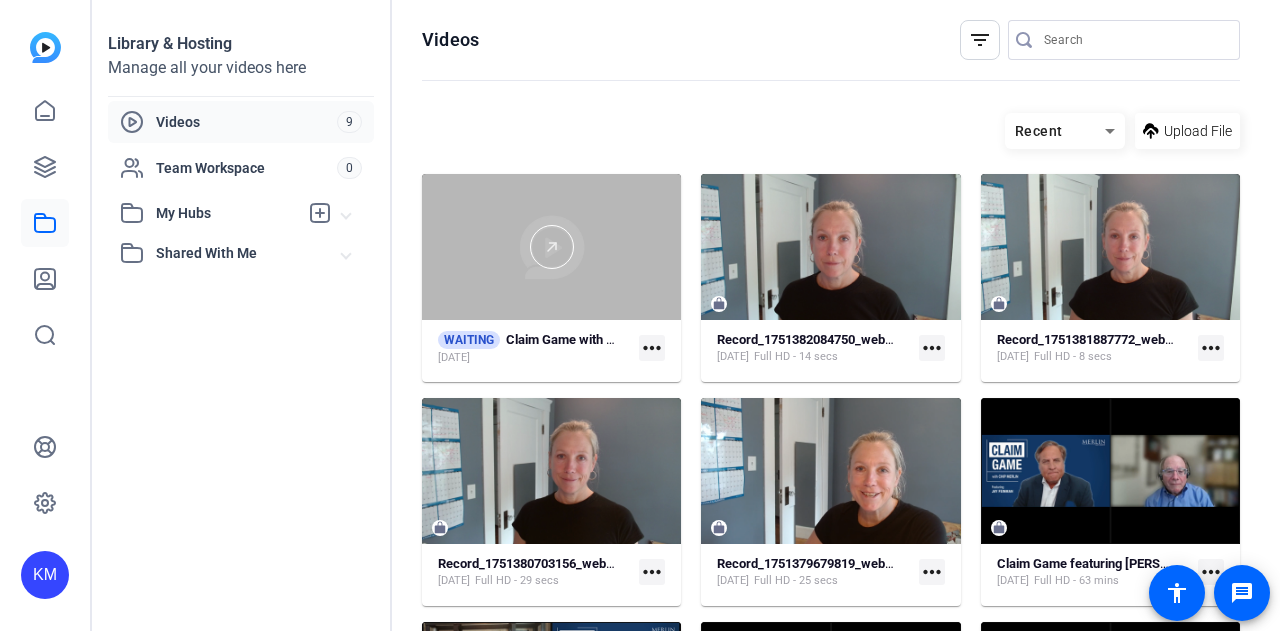 scroll, scrollTop: 0, scrollLeft: 0, axis: both 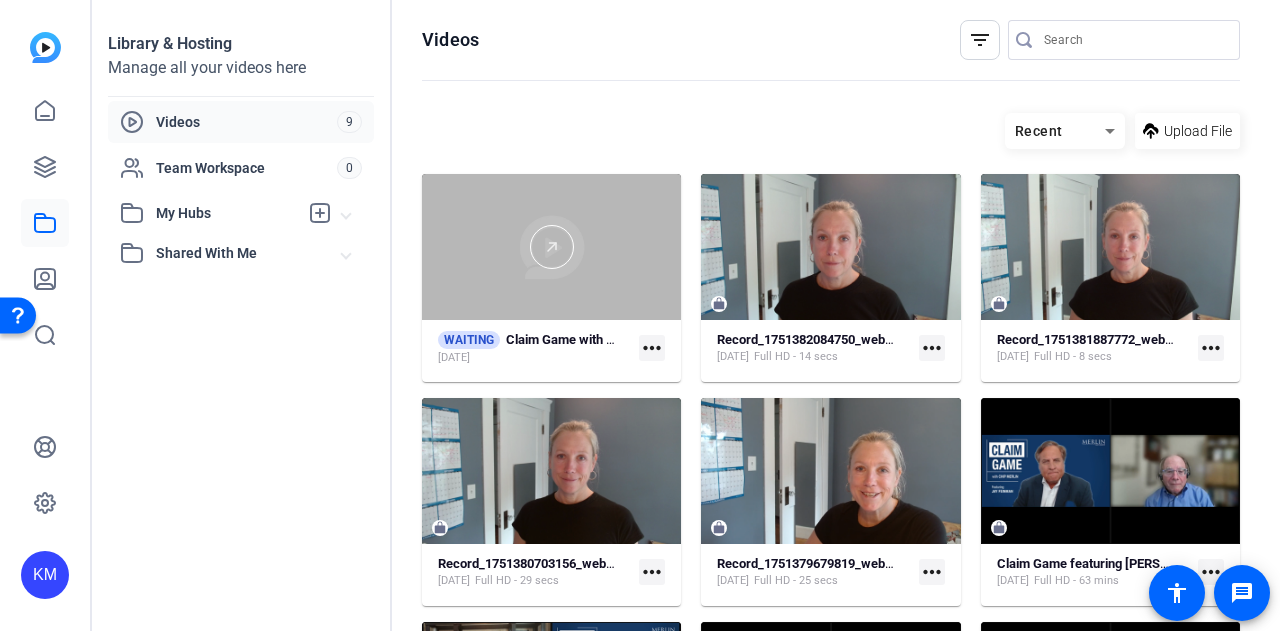 click 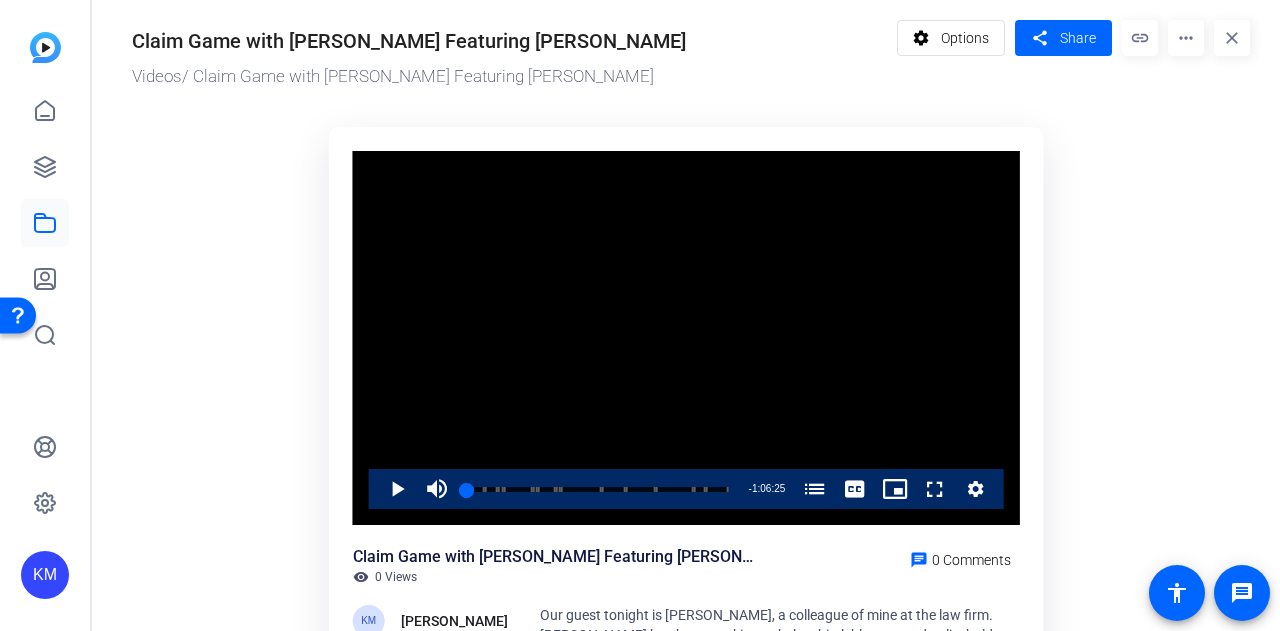 scroll, scrollTop: 0, scrollLeft: 0, axis: both 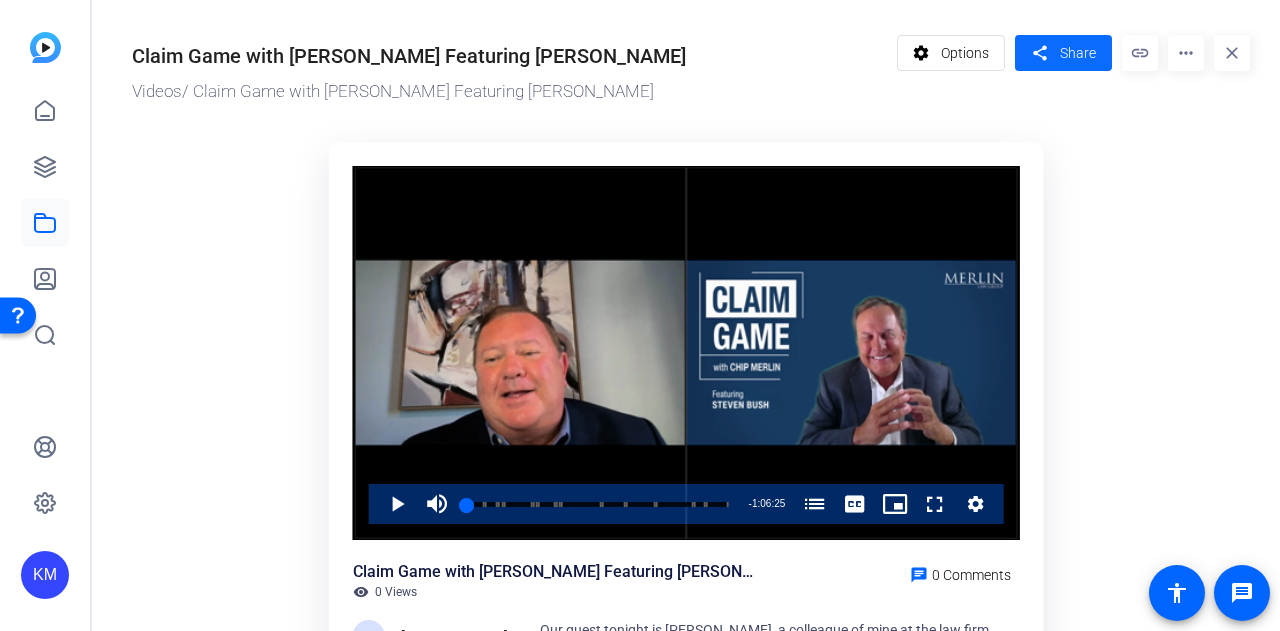 click on "Share" 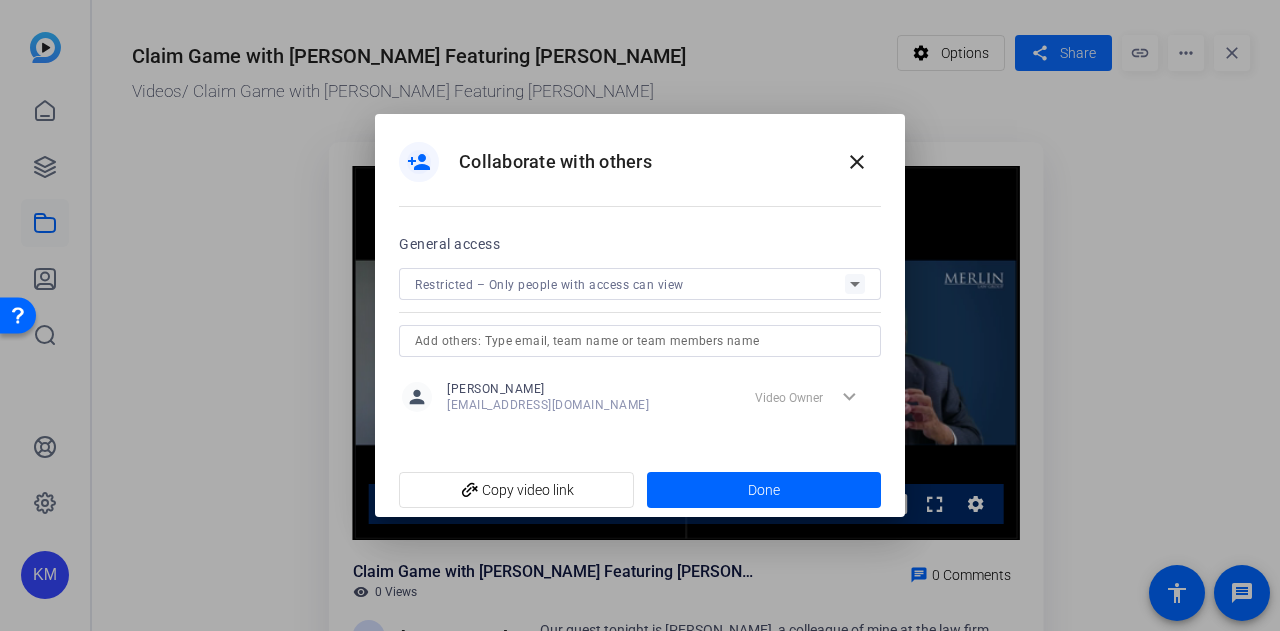 click at bounding box center [640, 315] 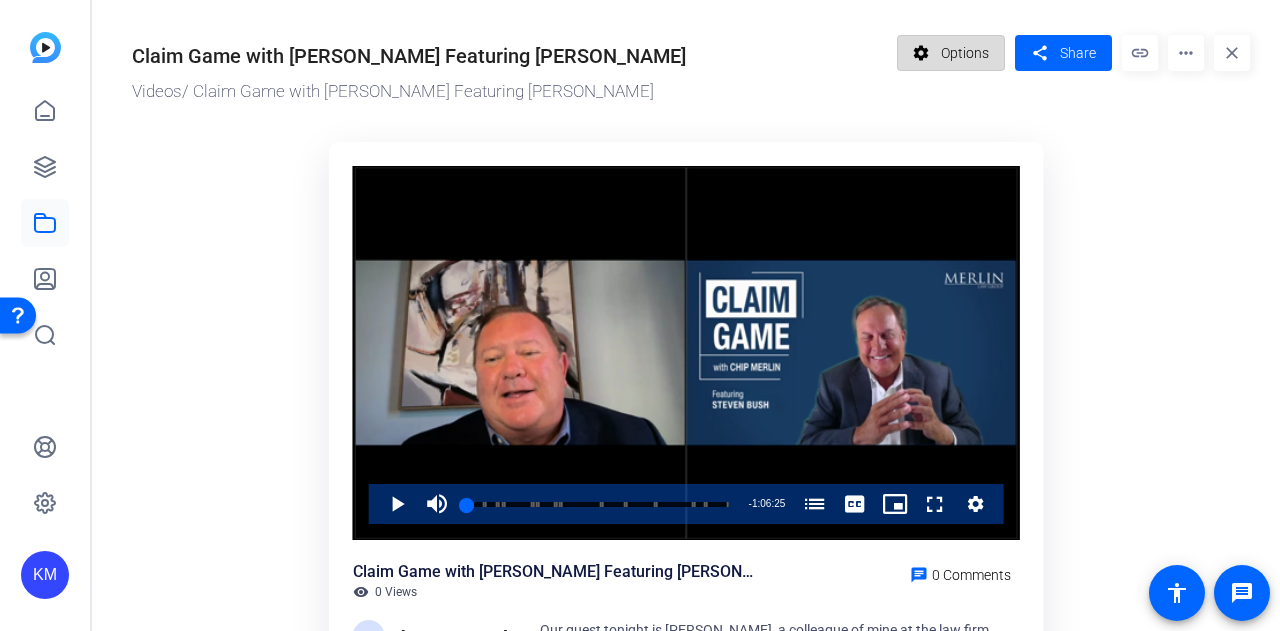 click on "Options" 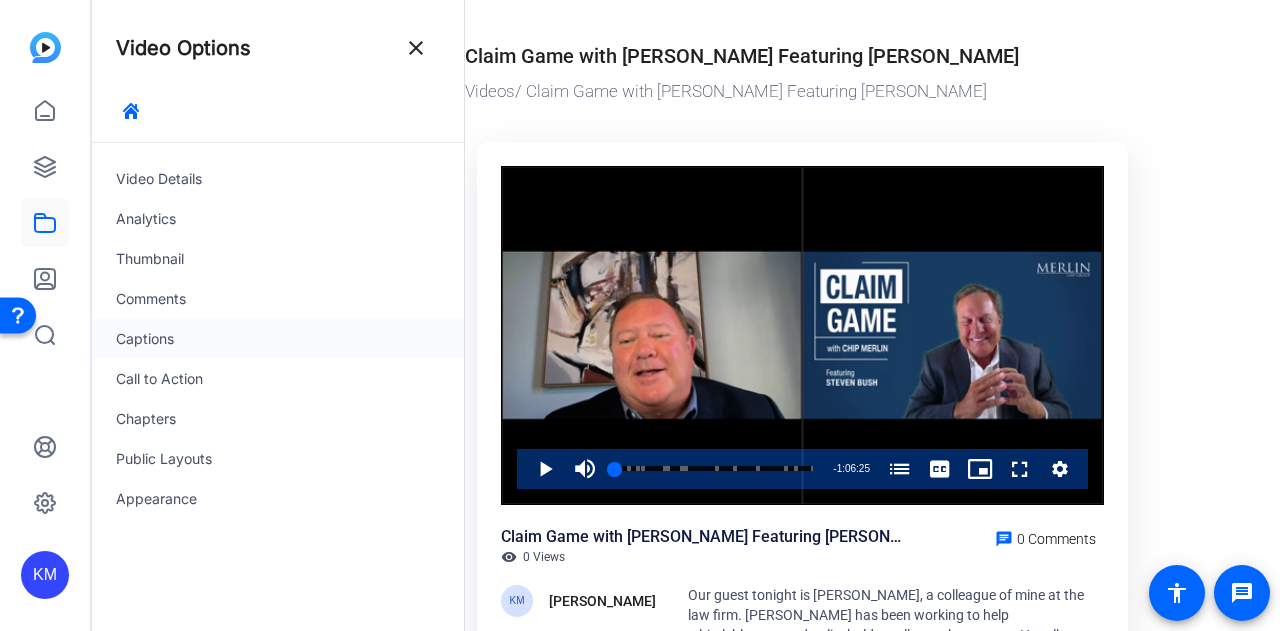 click on "Captions" 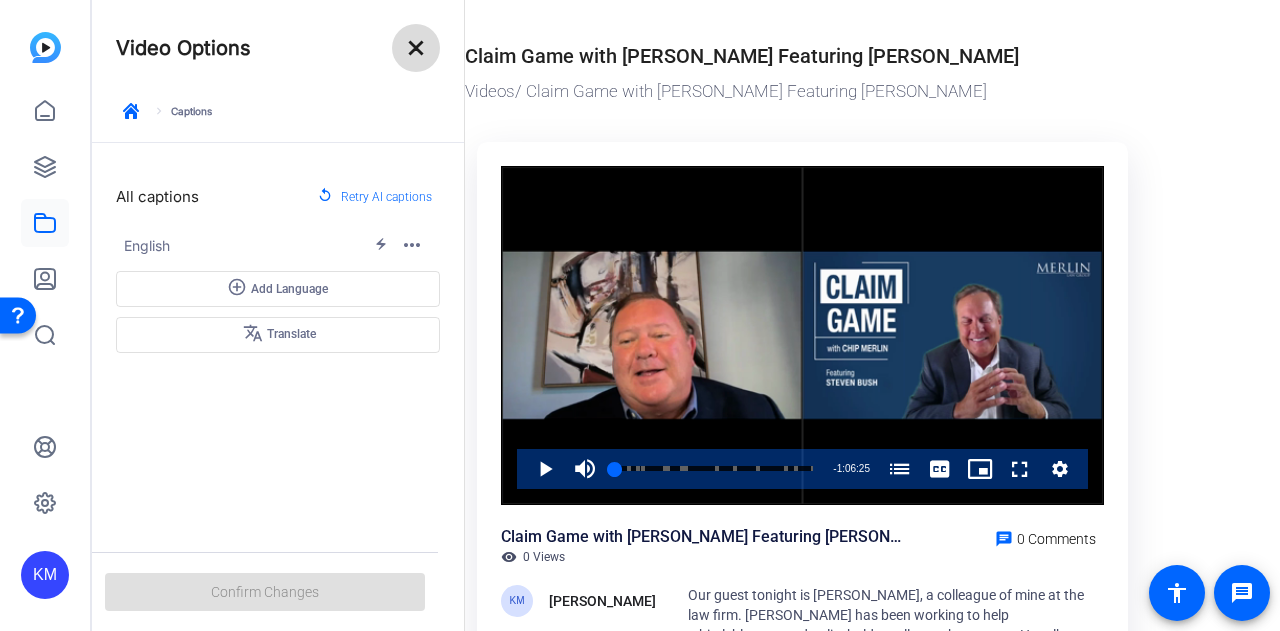 click on "close" 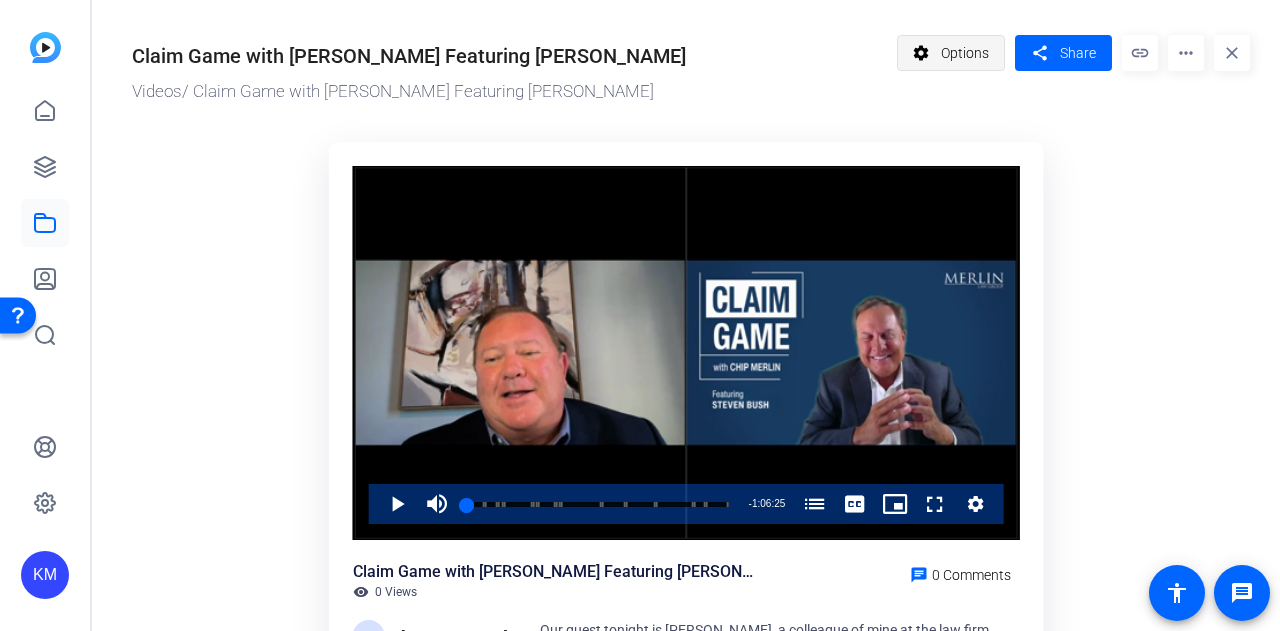 click on "Options" 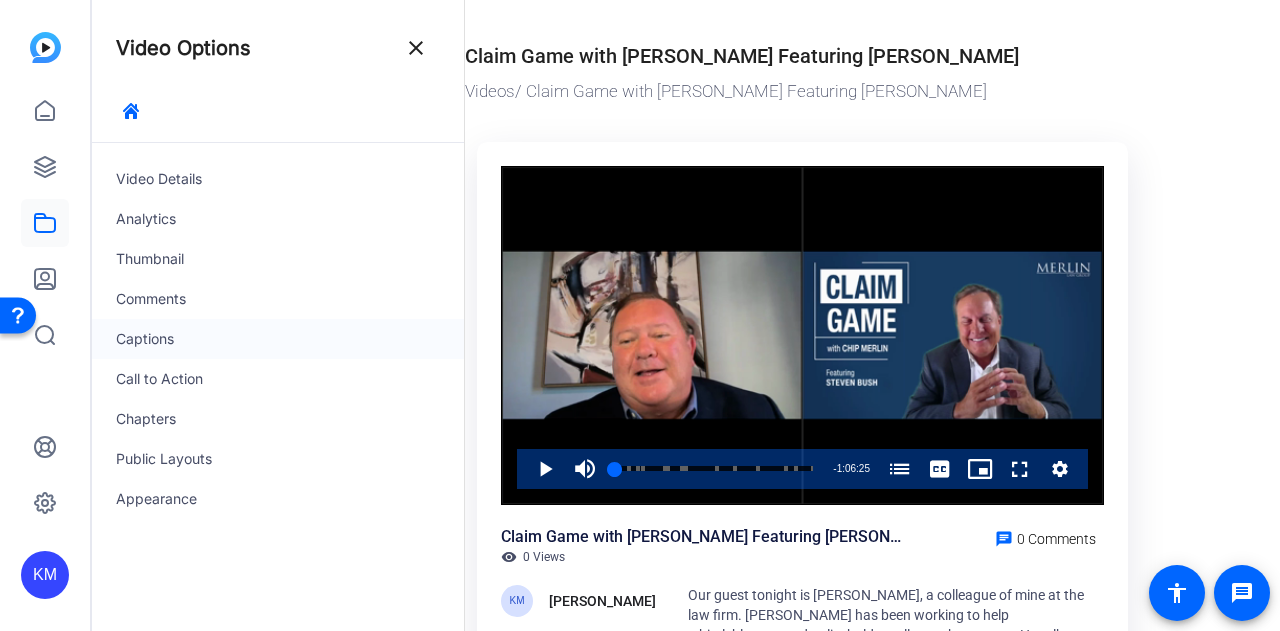 click on "Captions" 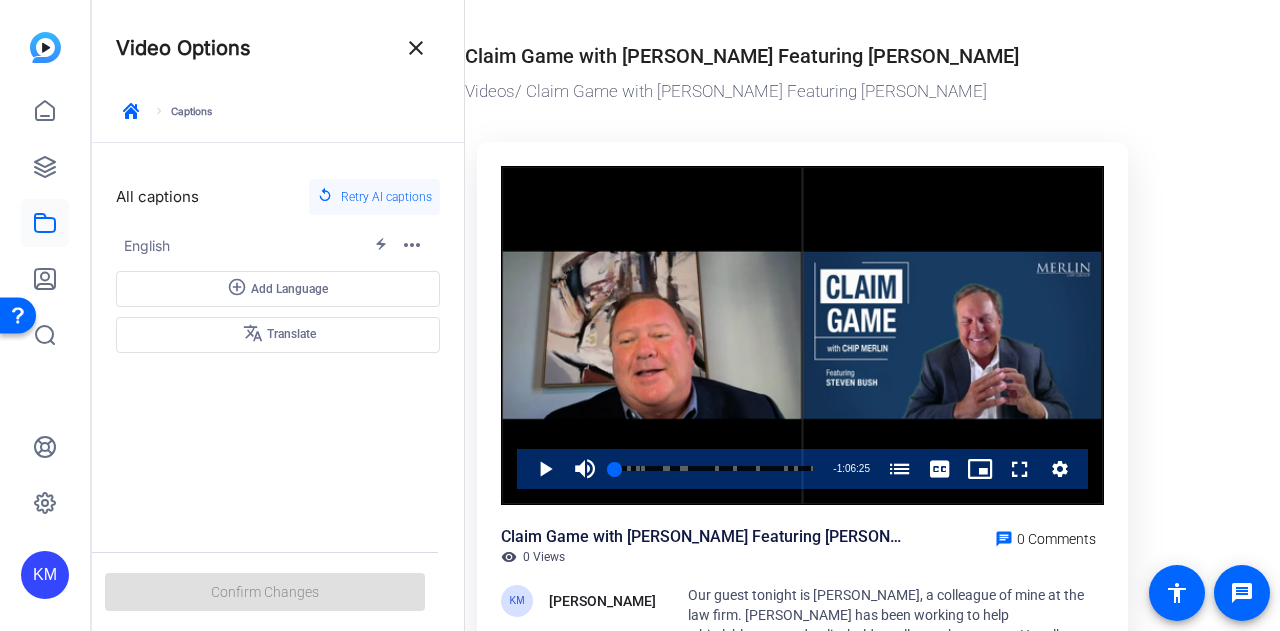 click on "Retry AI captions" 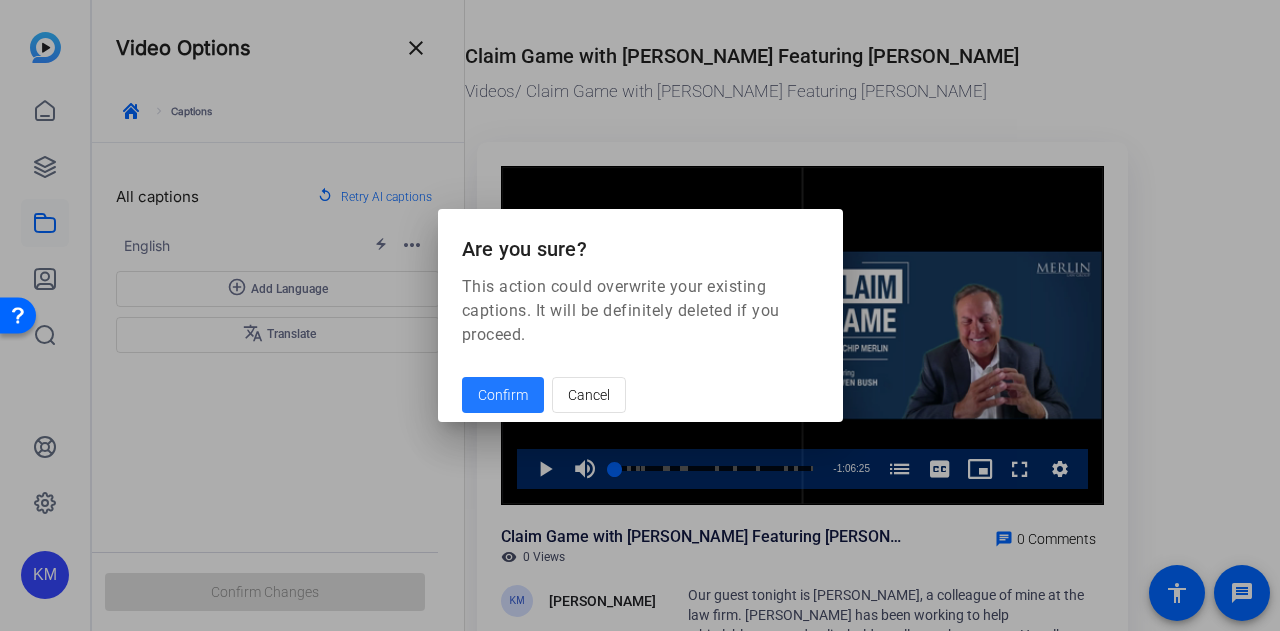 click on "Confirm" 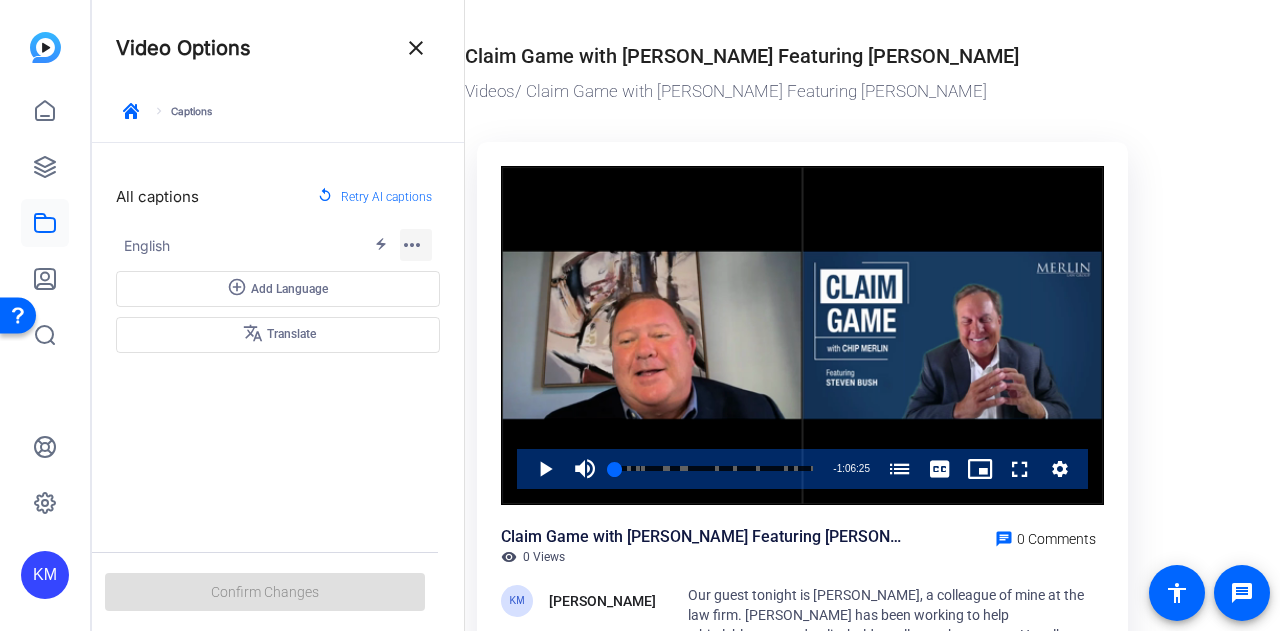 click on "more_horiz" 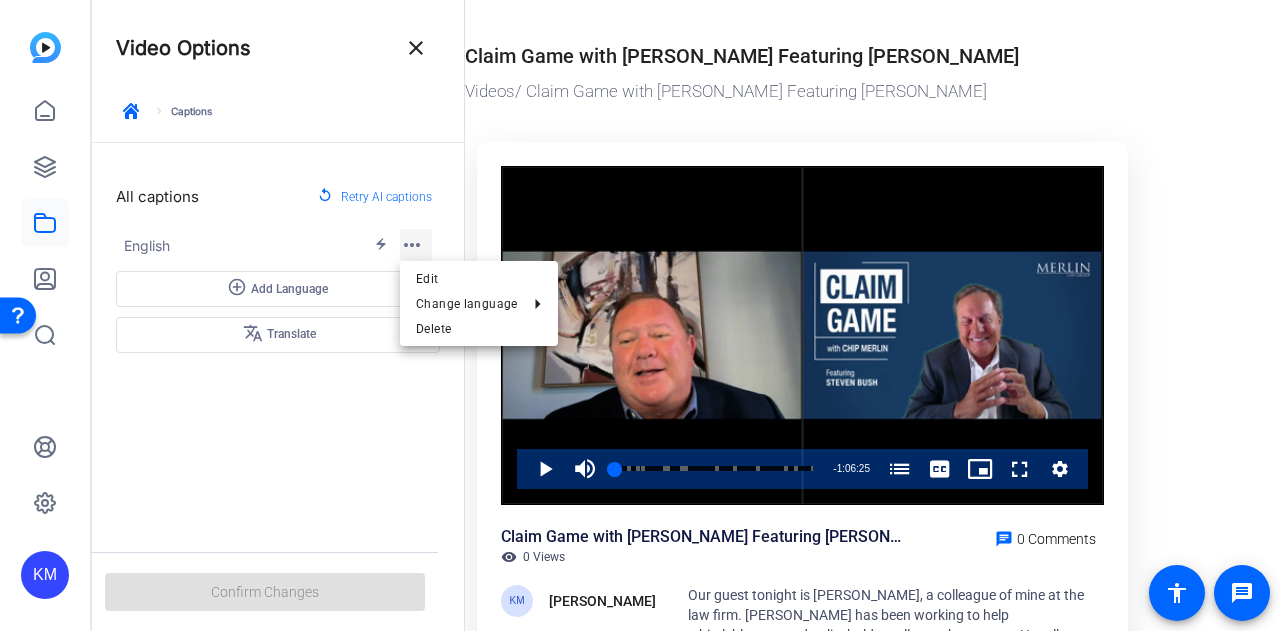 click at bounding box center [640, 315] 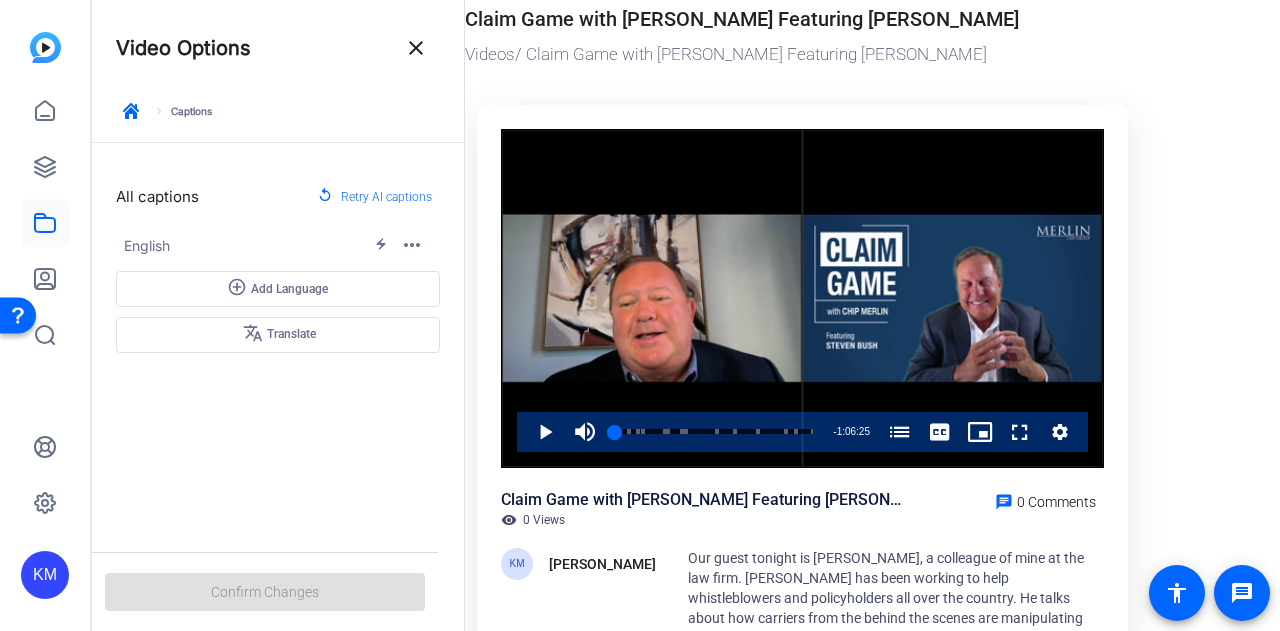scroll, scrollTop: 0, scrollLeft: 0, axis: both 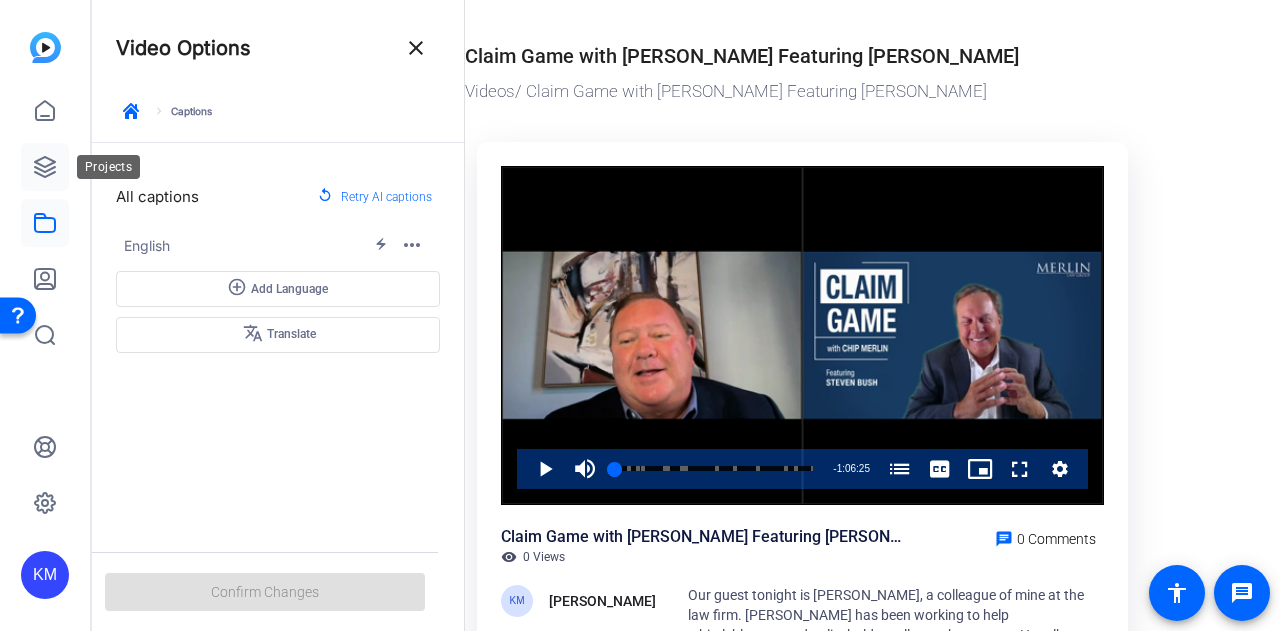 click 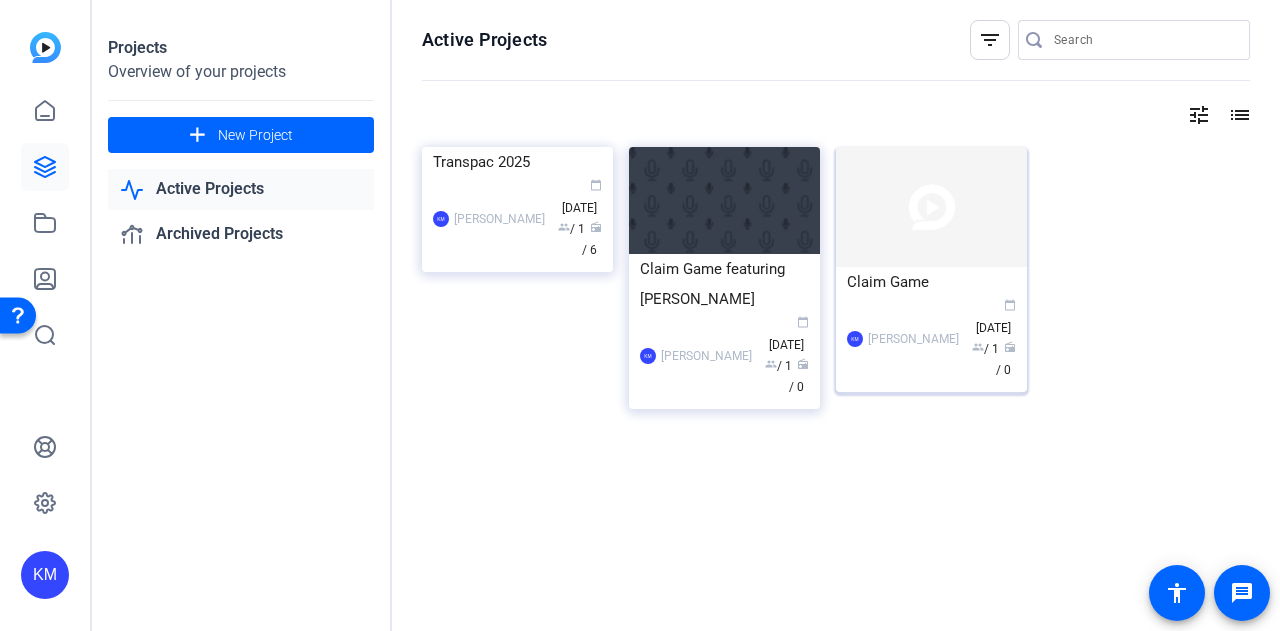 click 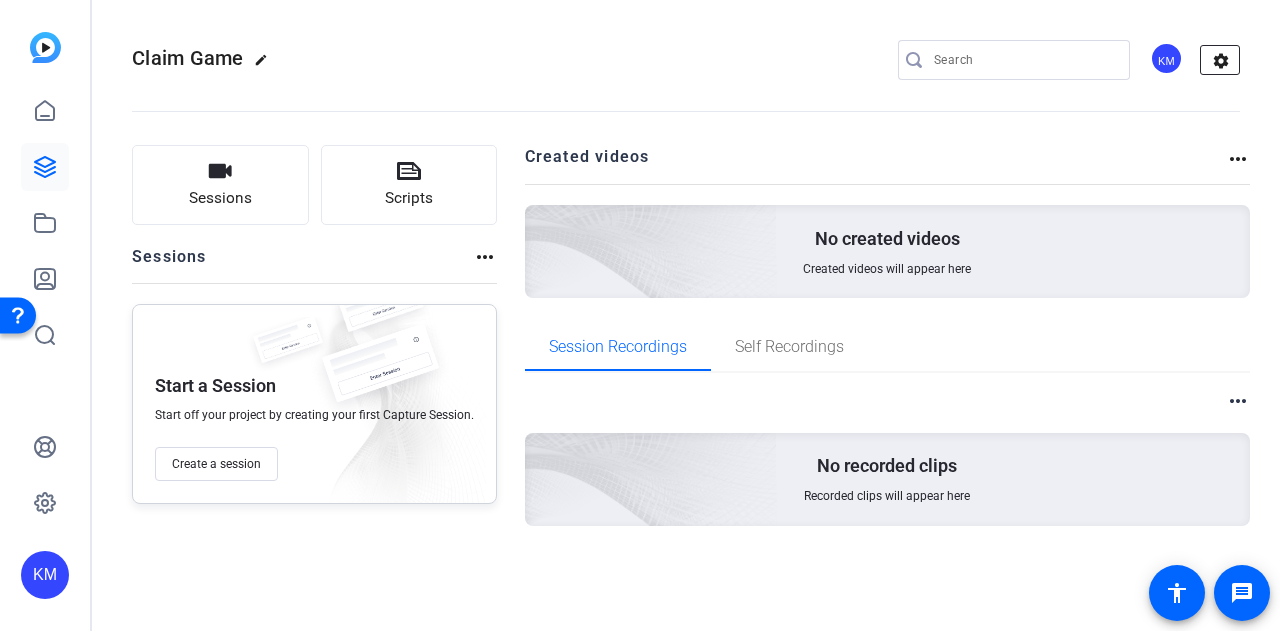 click on "settings" 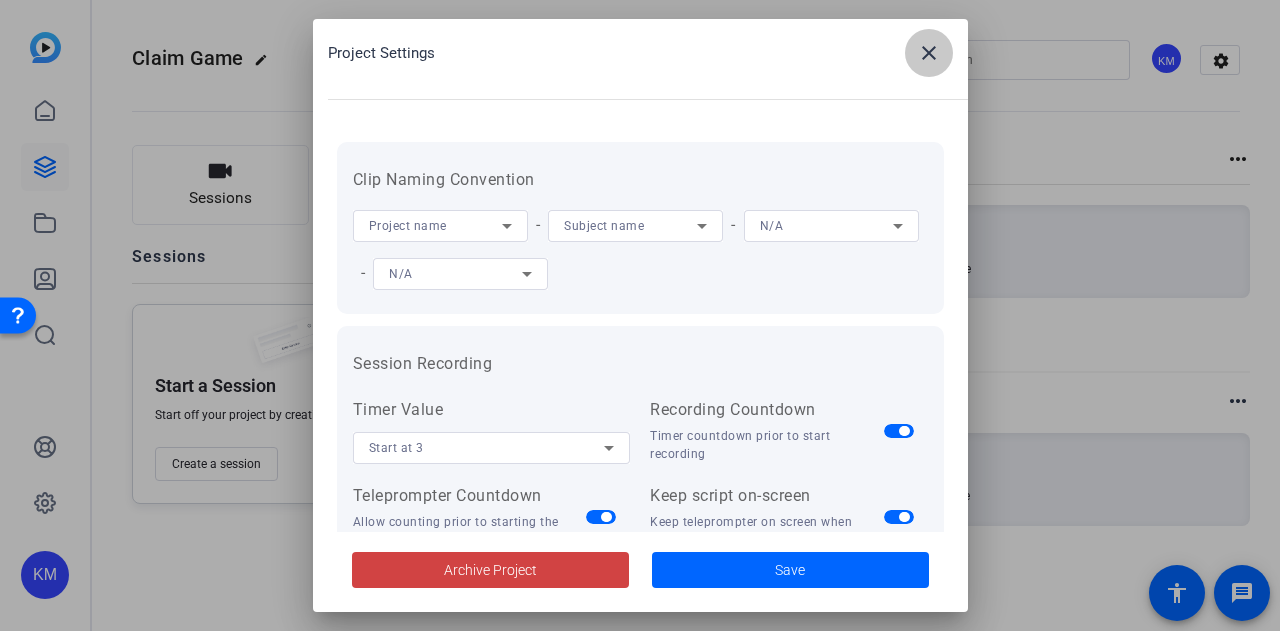 click on "close" at bounding box center (929, 53) 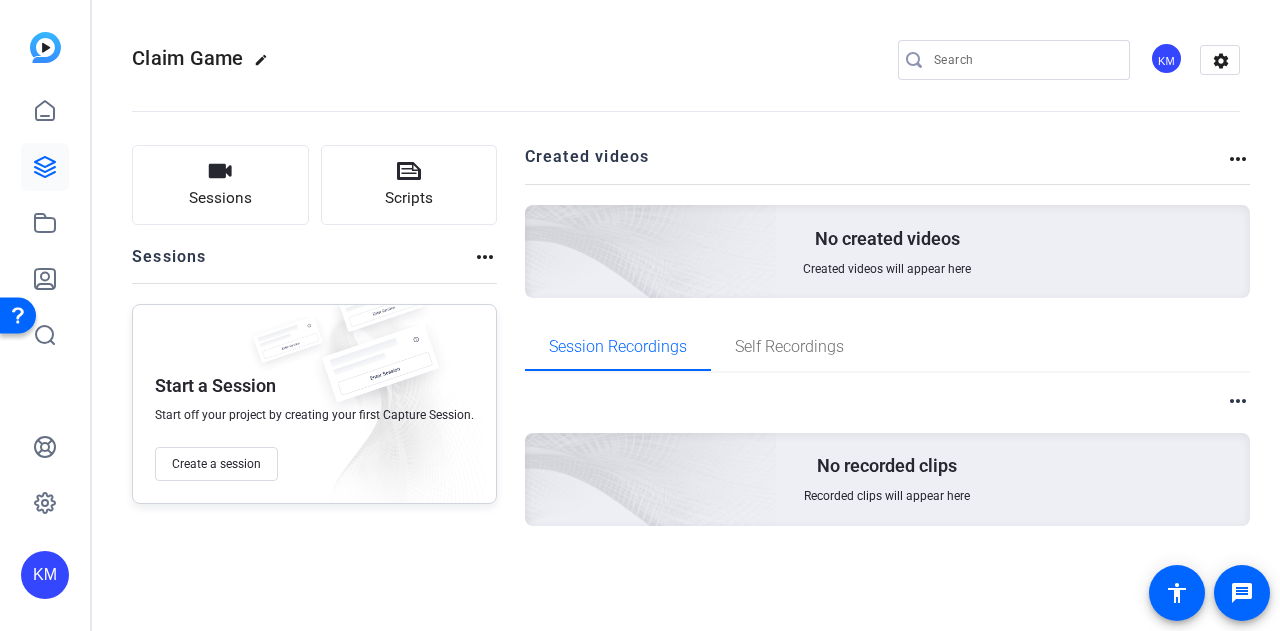 click on "more_horiz" 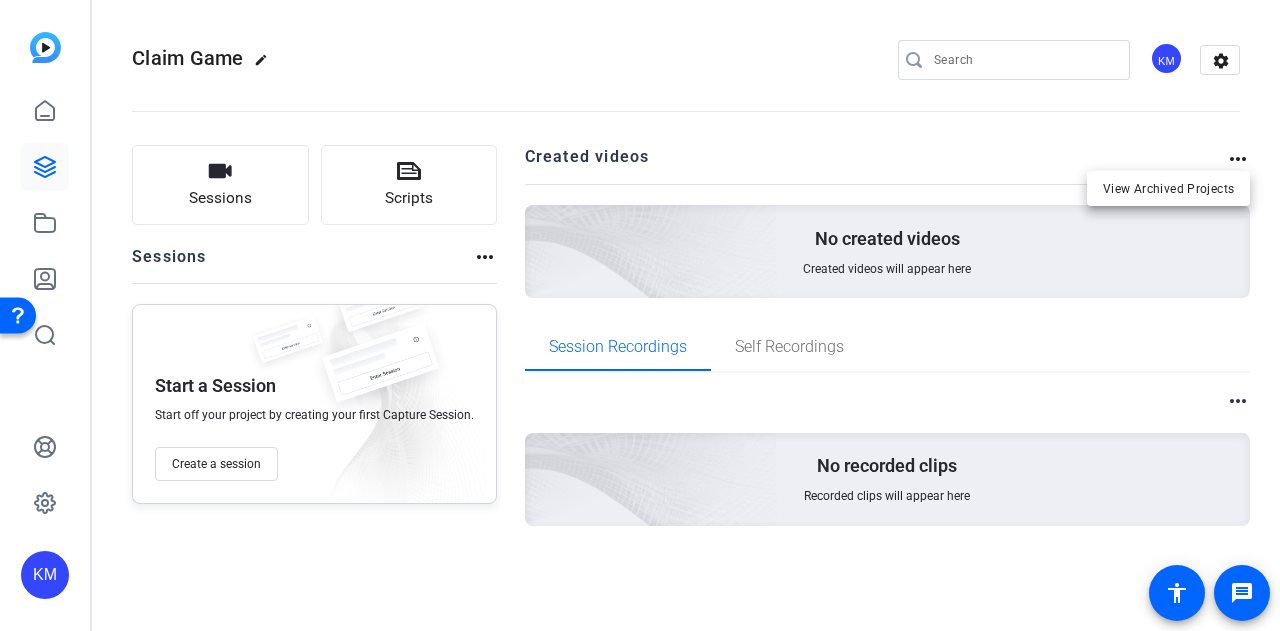 click at bounding box center (640, 315) 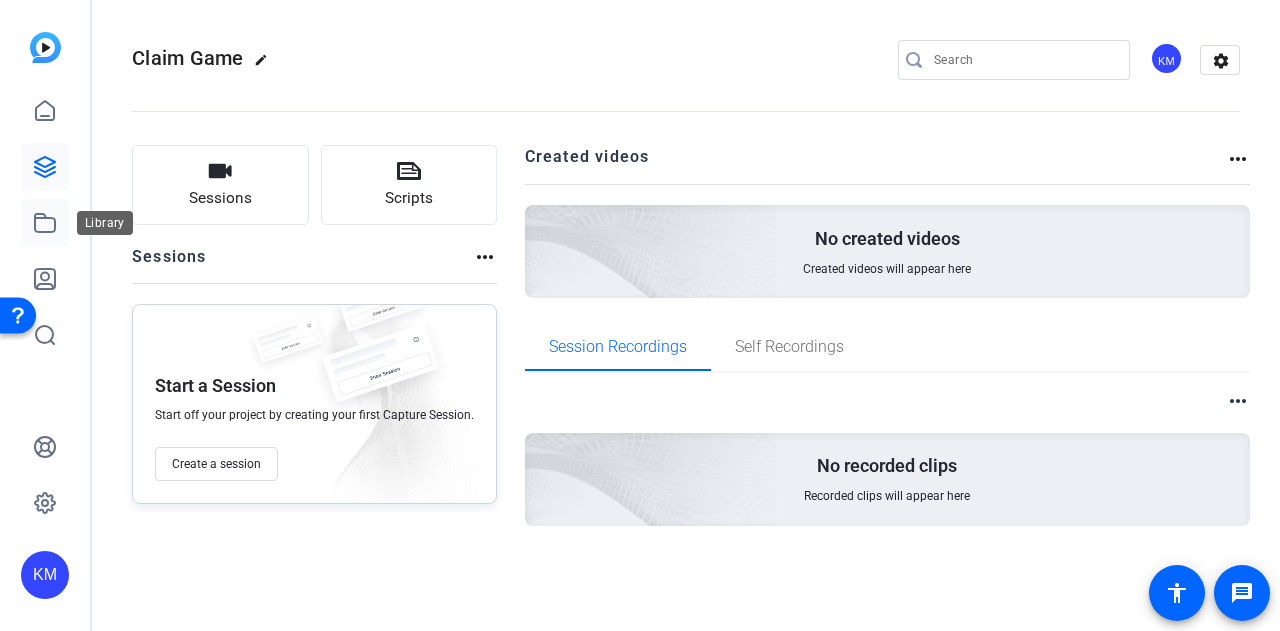 click 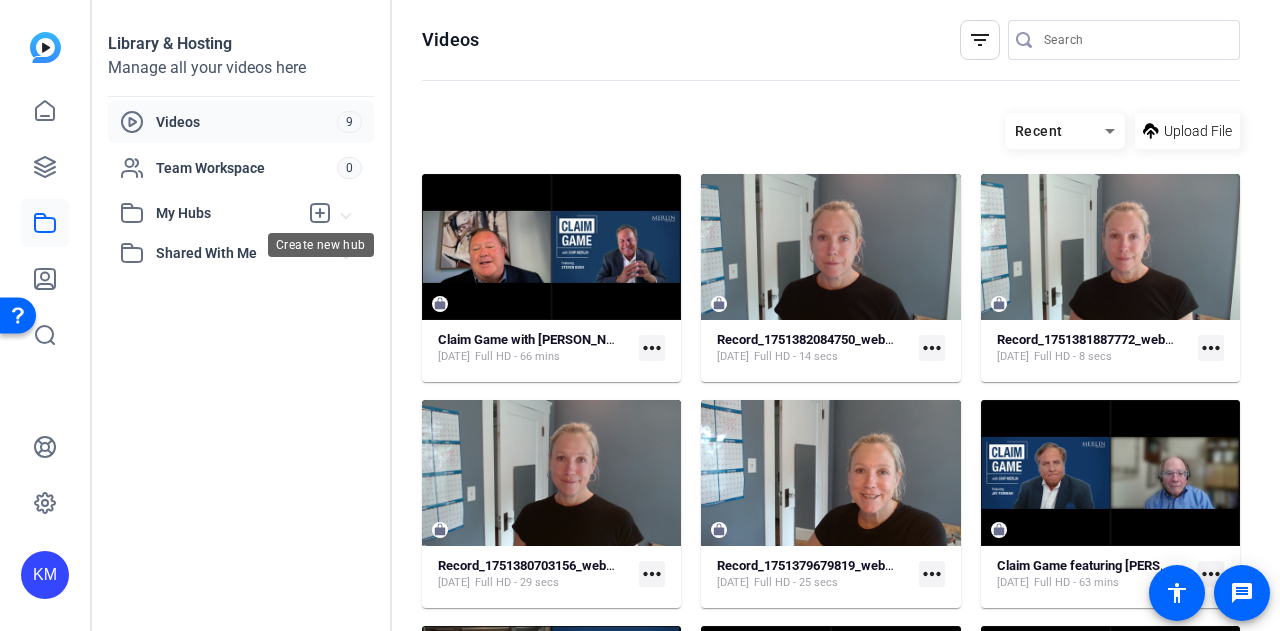 click 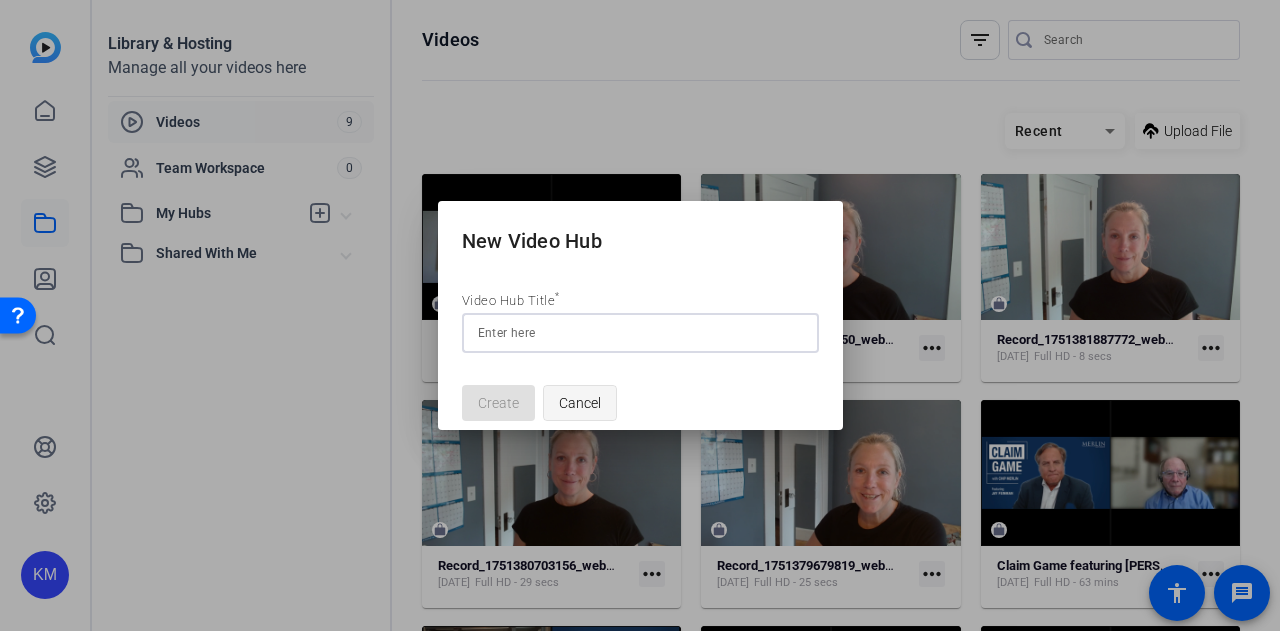 click on "Cancel" 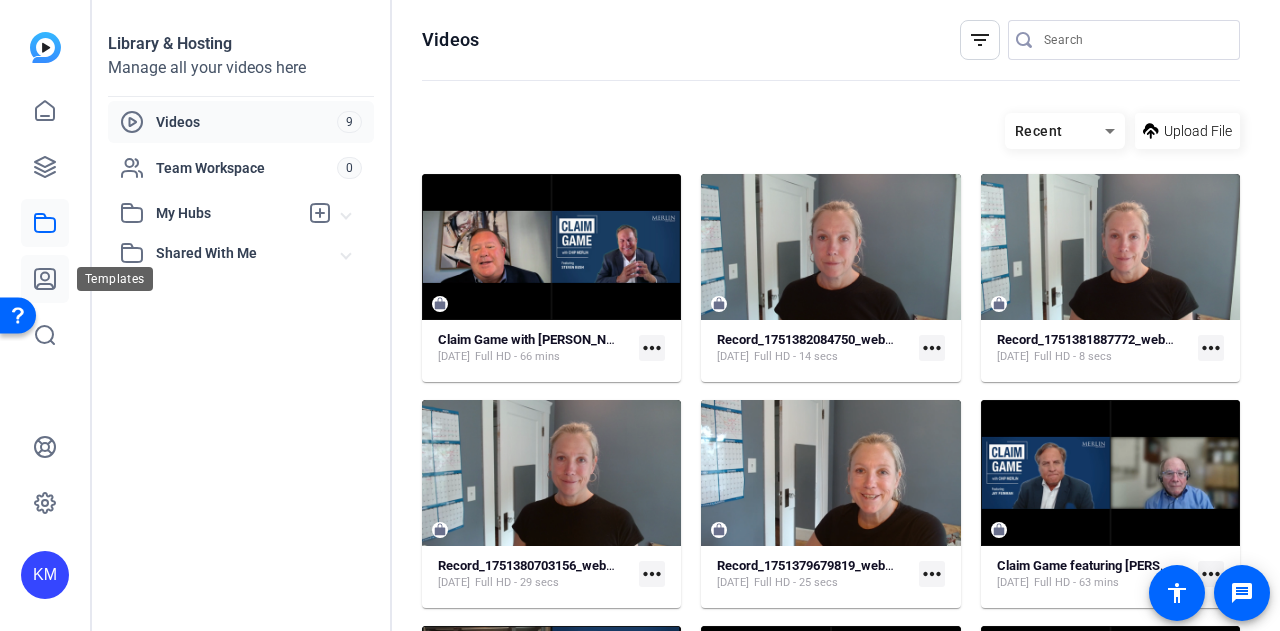 click 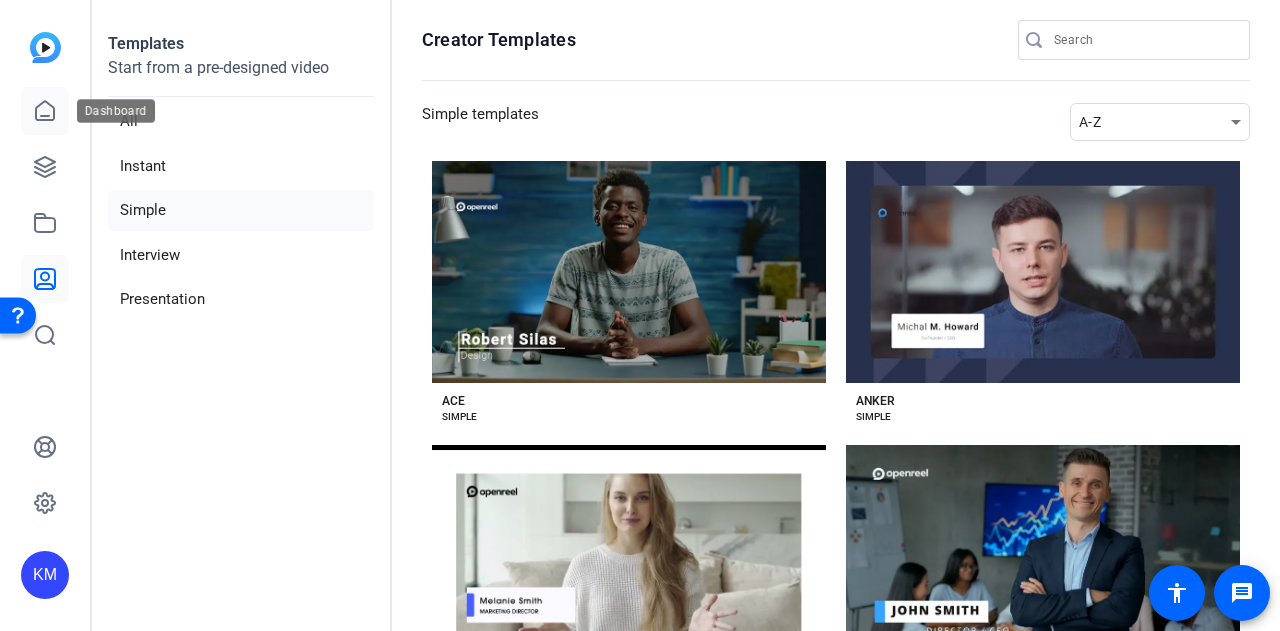 click 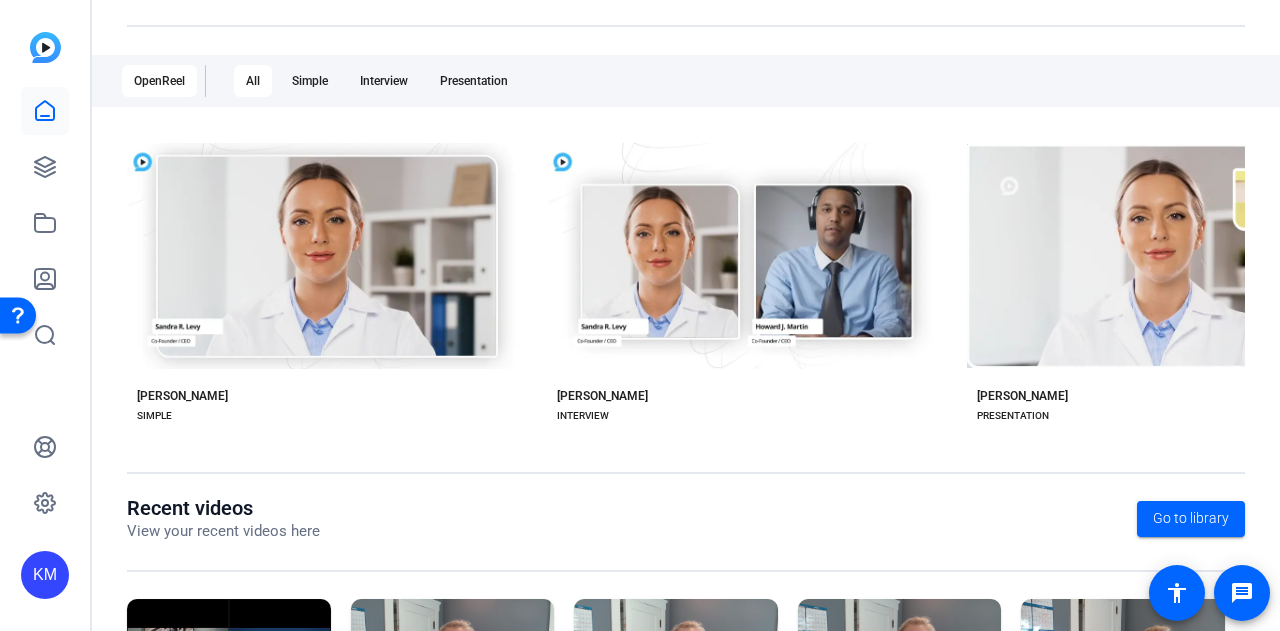 scroll, scrollTop: 300, scrollLeft: 0, axis: vertical 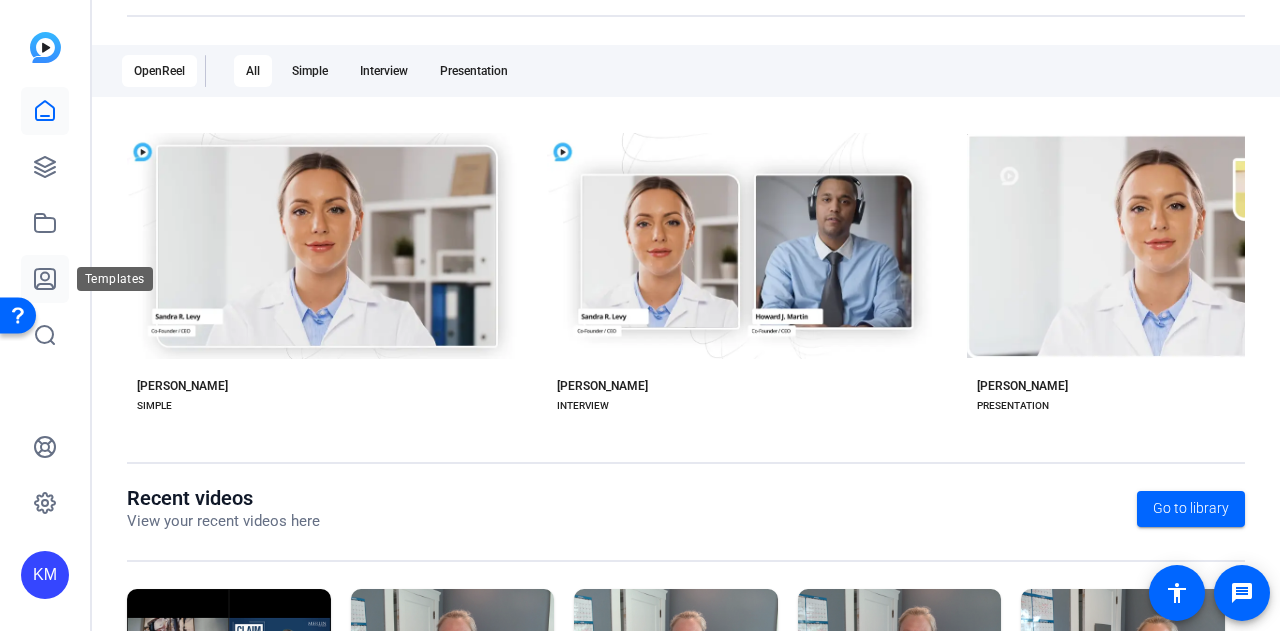 click 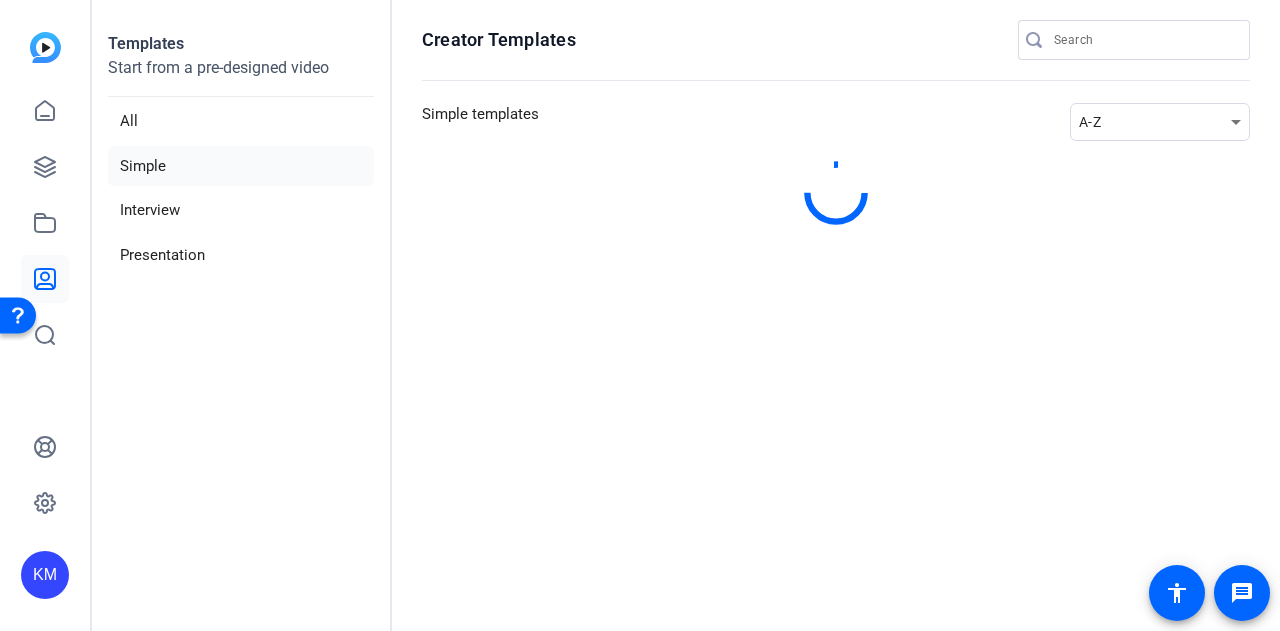 scroll, scrollTop: 0, scrollLeft: 0, axis: both 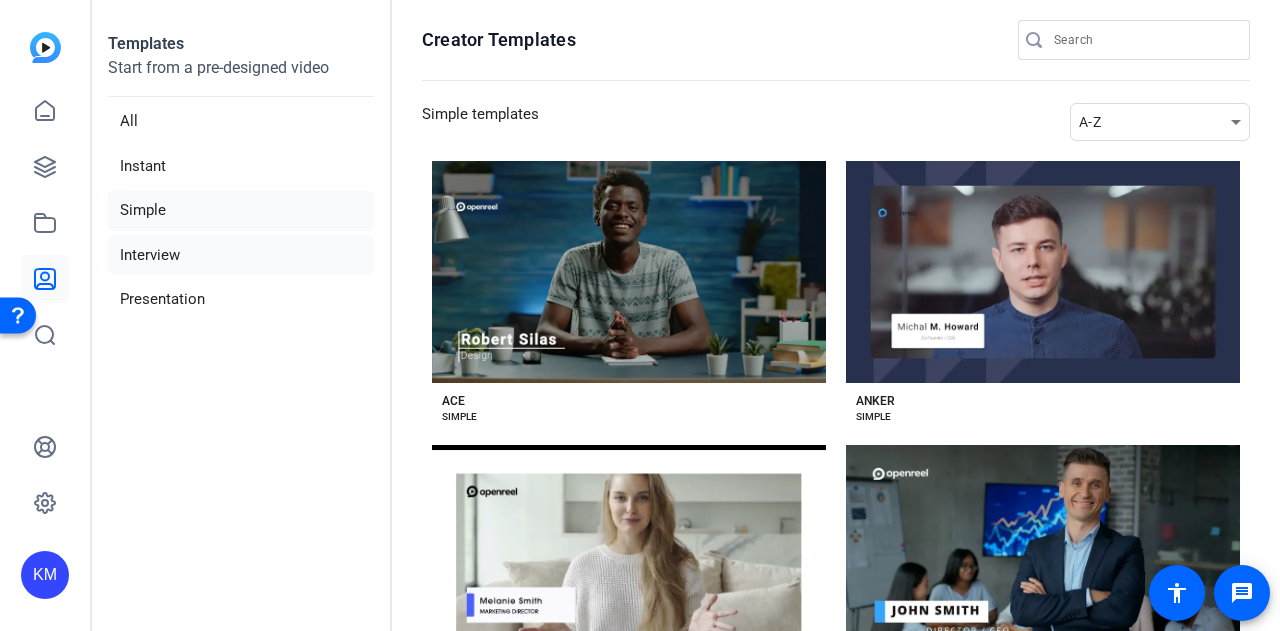 click on "Interview" 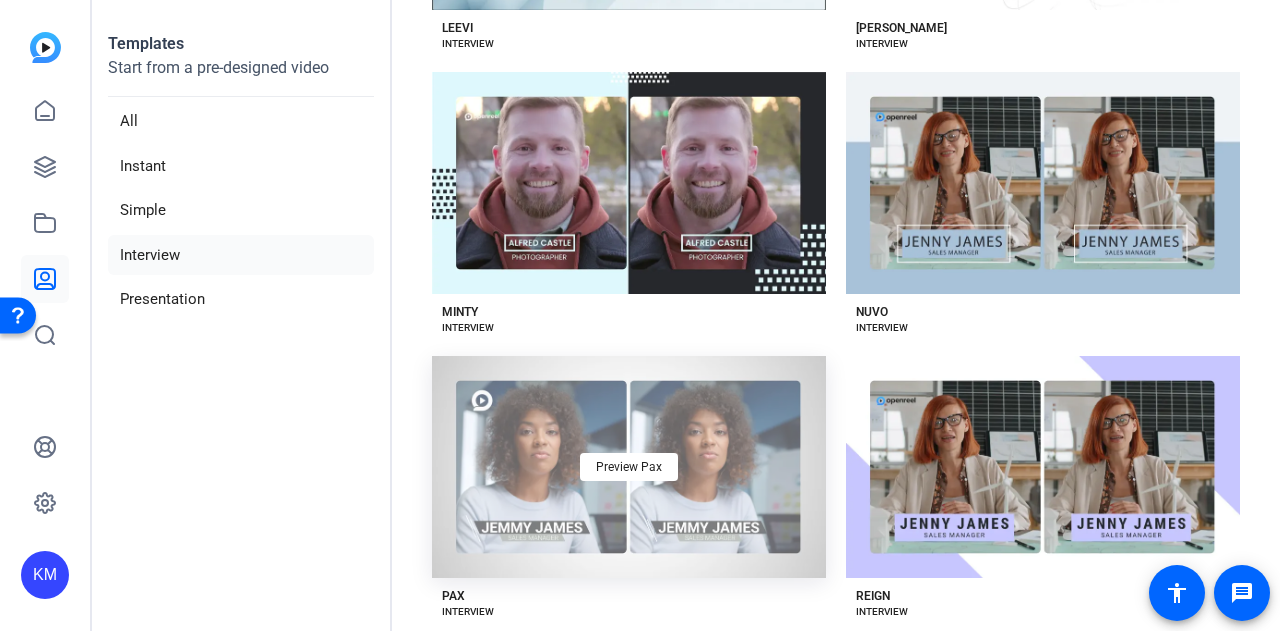 scroll, scrollTop: 2100, scrollLeft: 0, axis: vertical 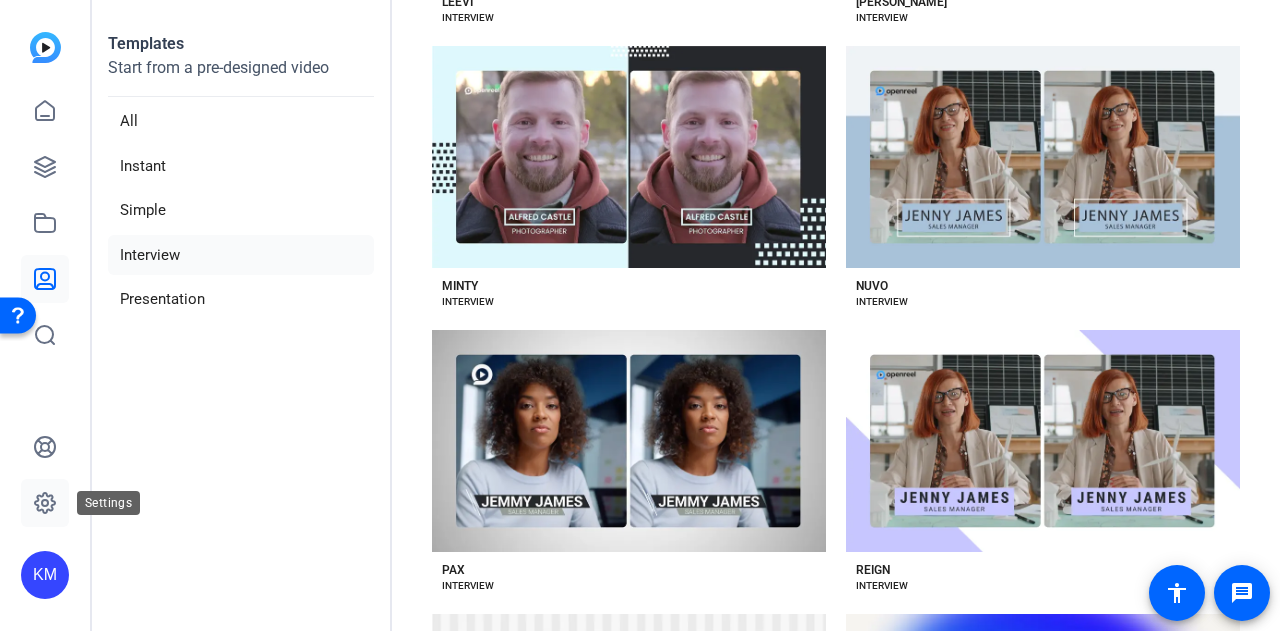 click 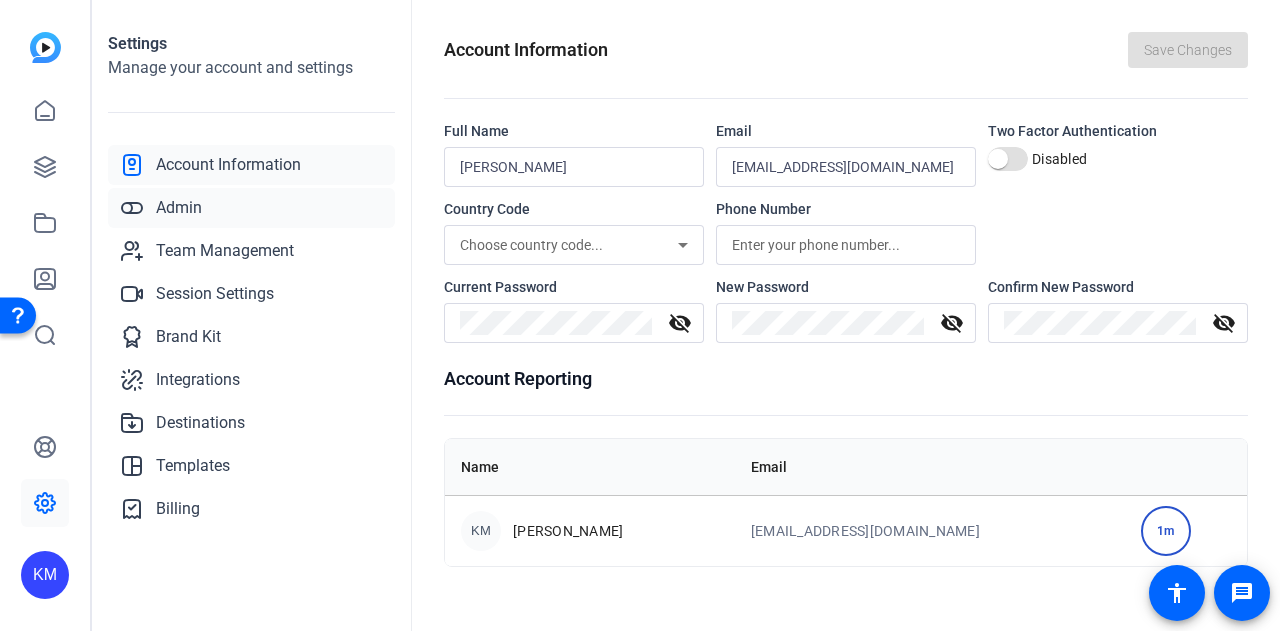 click on "Admin" 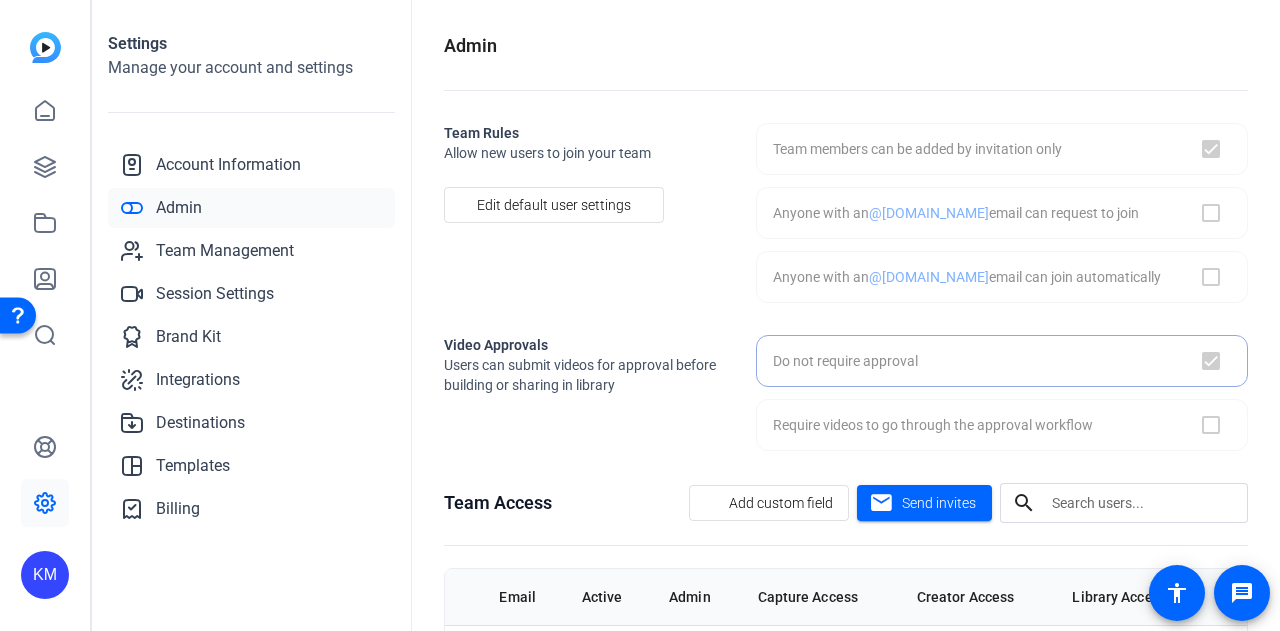 checkbox on "true" 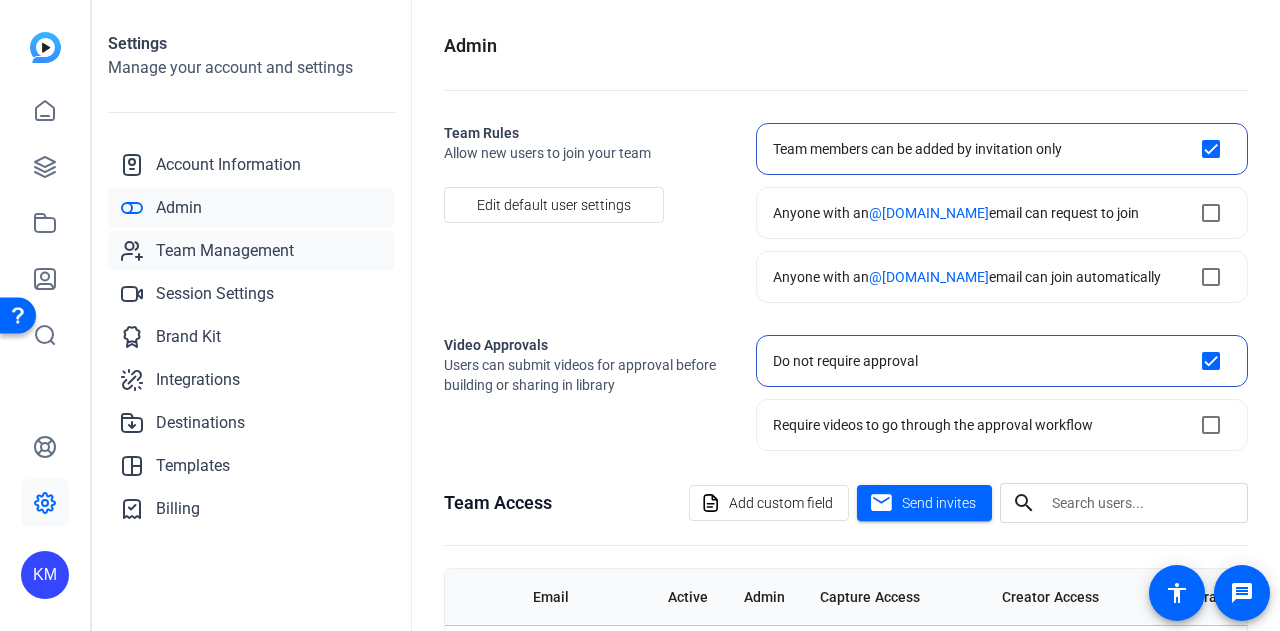 click on "Team Management" 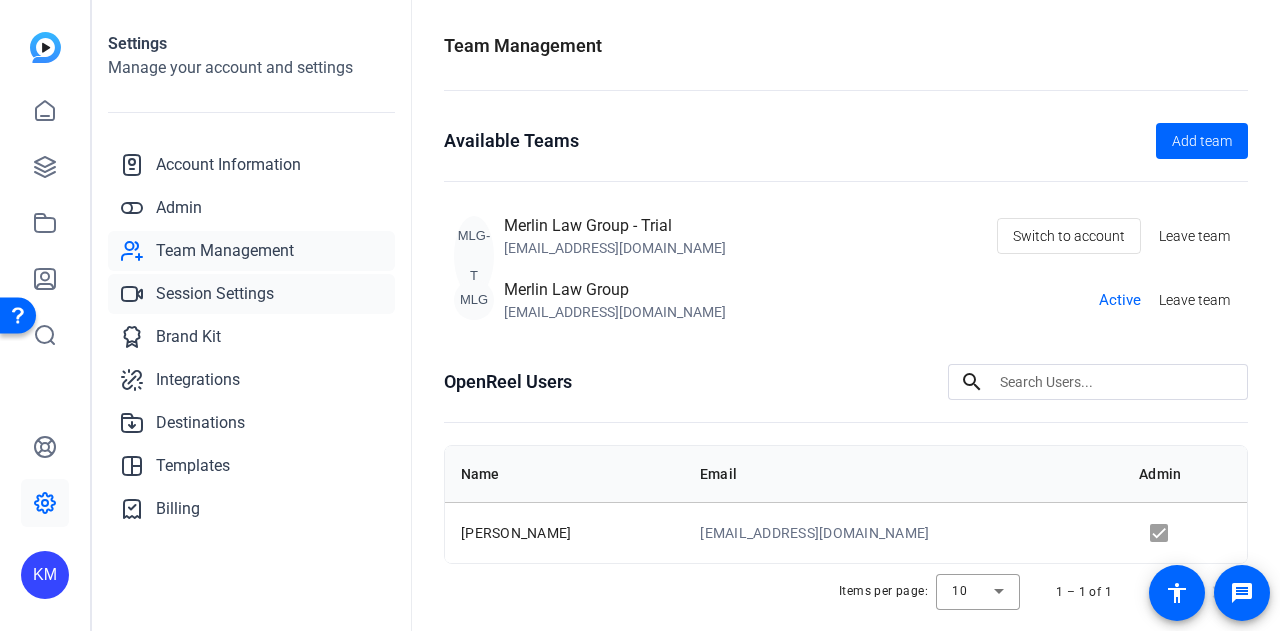 click on "Session Settings" 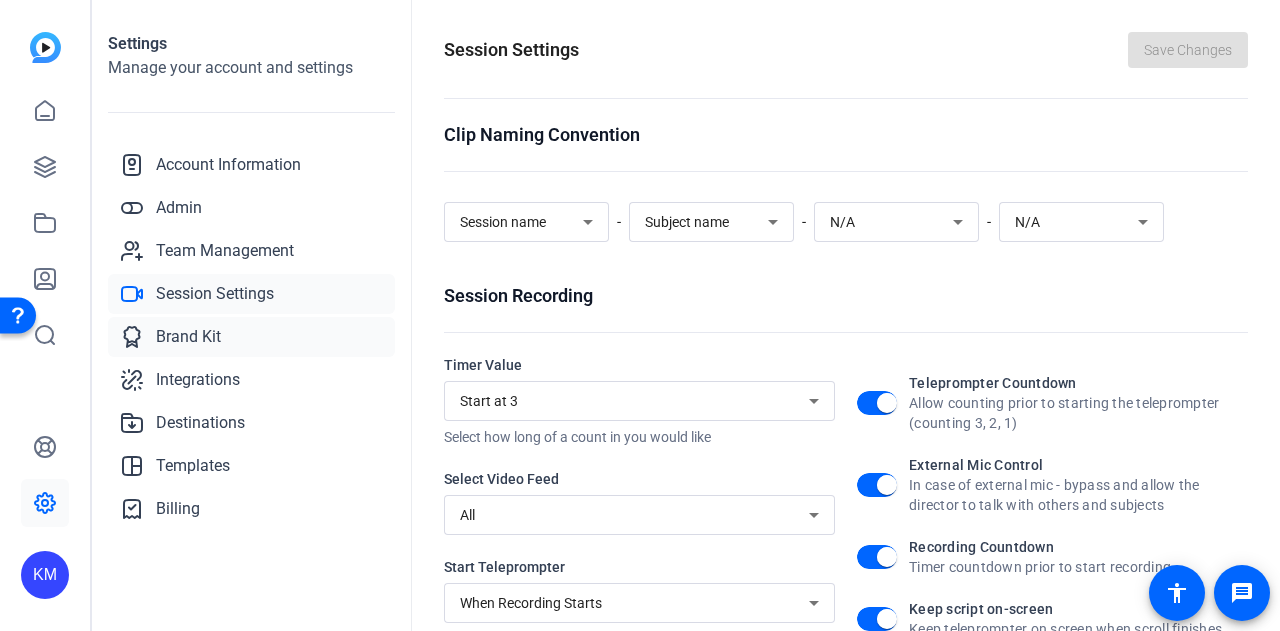 click on "Brand Kit" 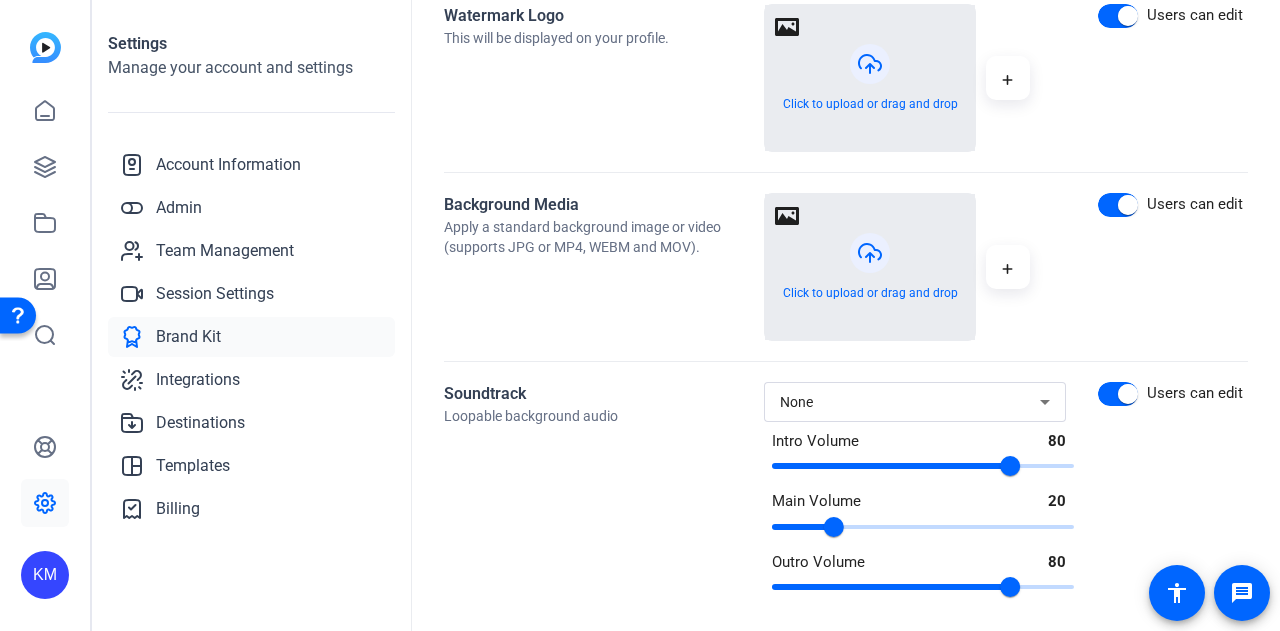 scroll, scrollTop: 1038, scrollLeft: 0, axis: vertical 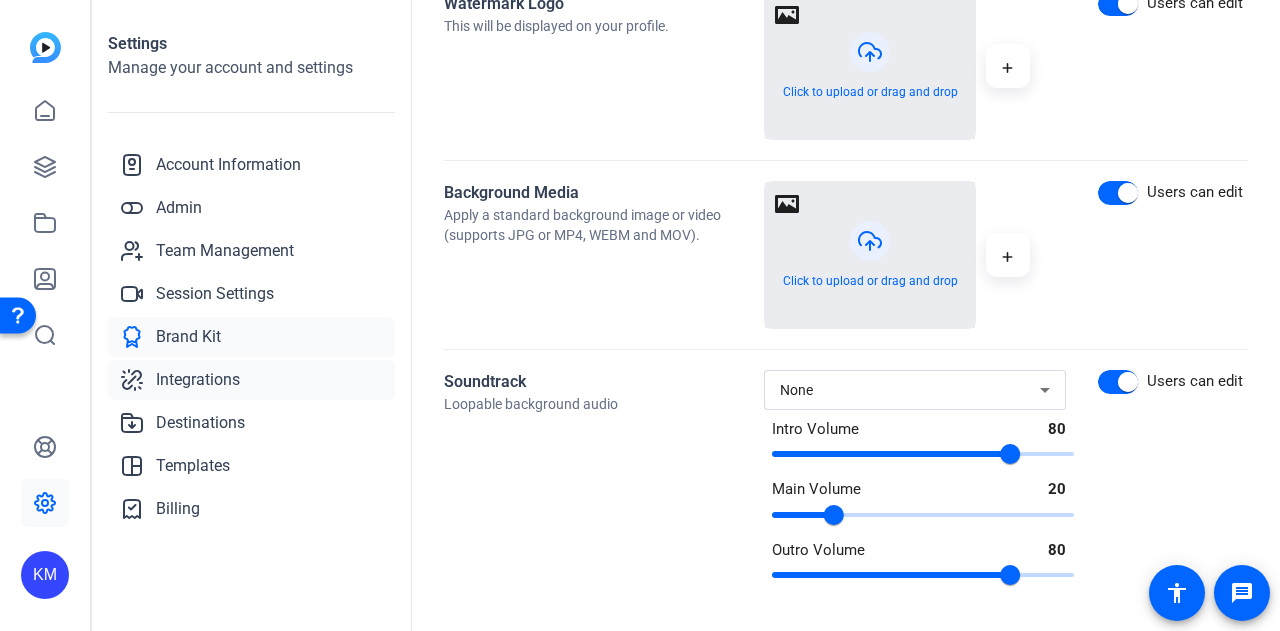 click on "Integrations" 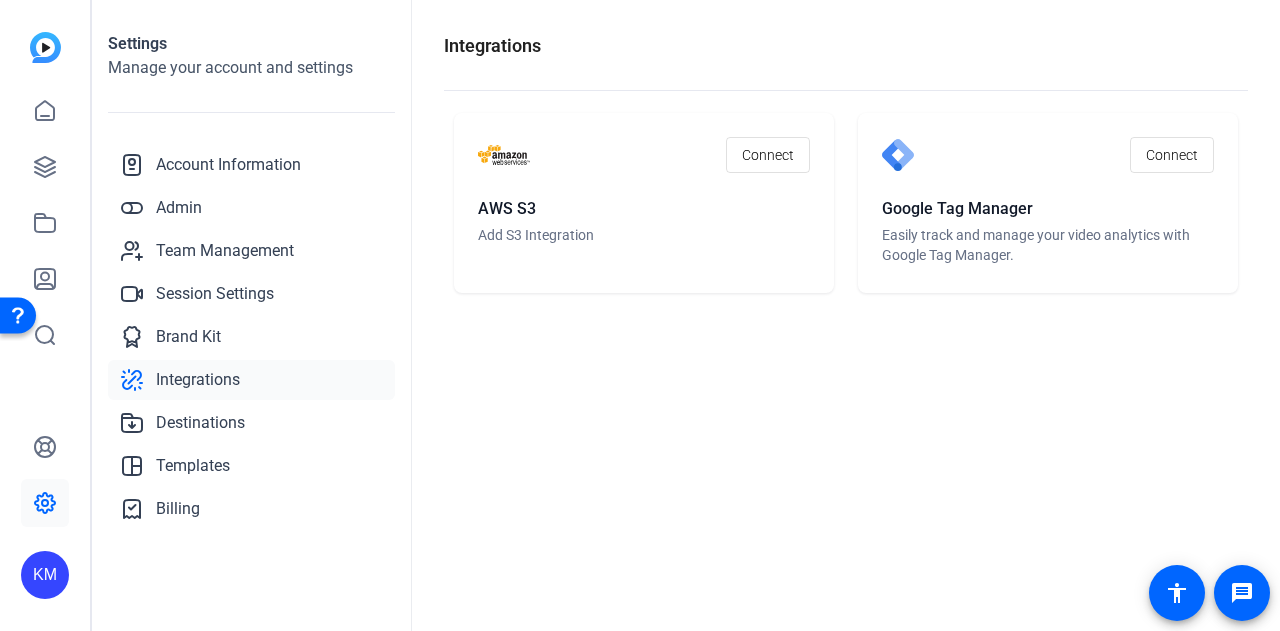 scroll, scrollTop: 0, scrollLeft: 0, axis: both 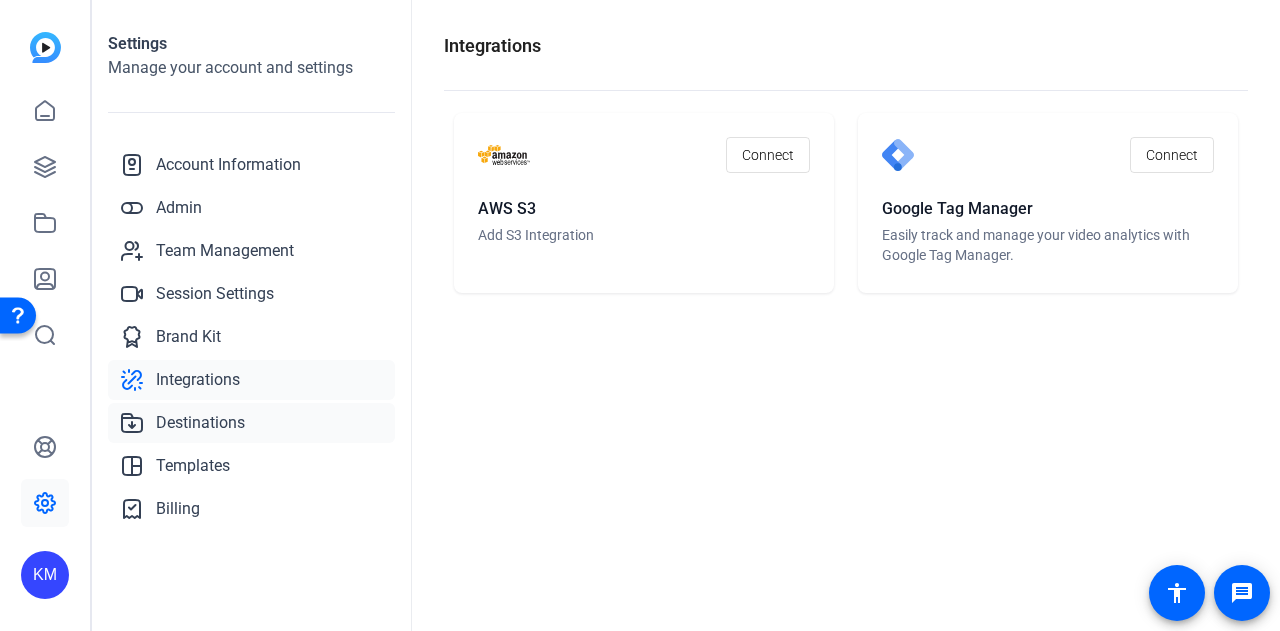 click on "Destinations" 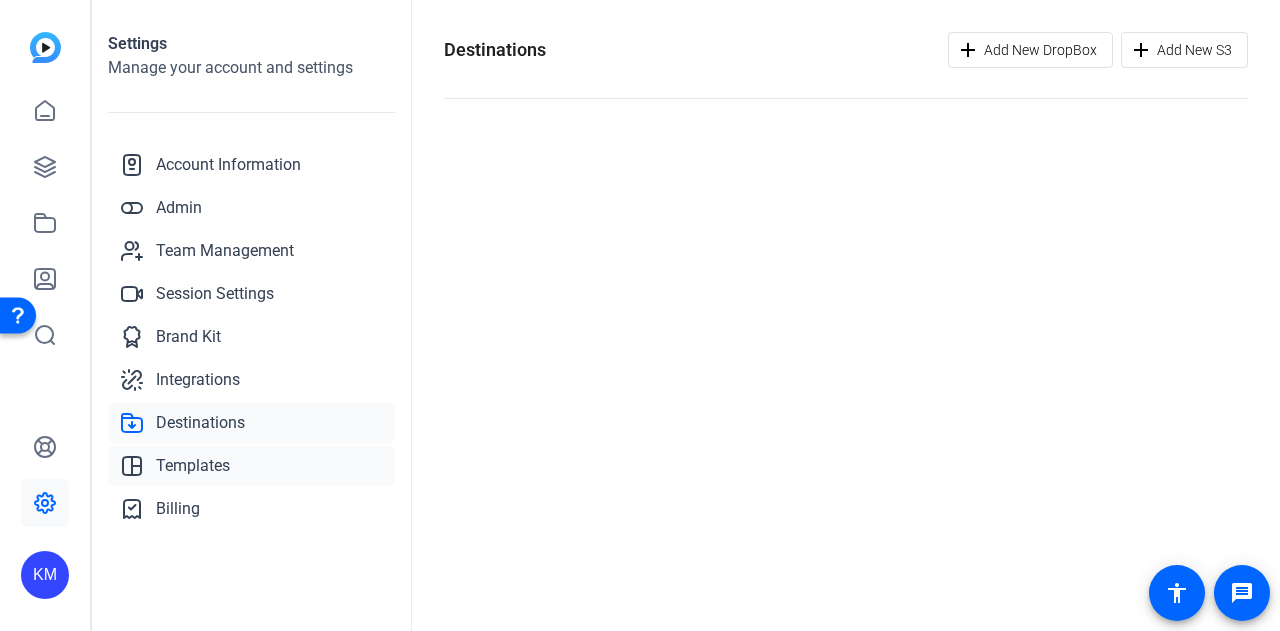 click on "Templates" 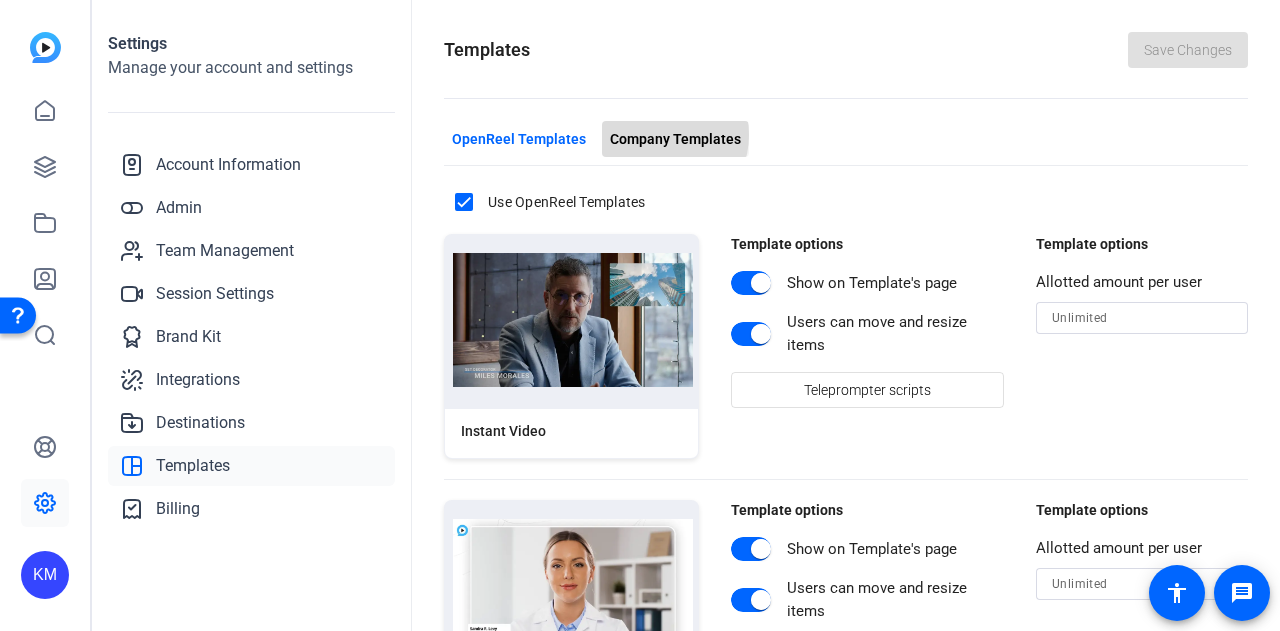 click on "Company Templates" 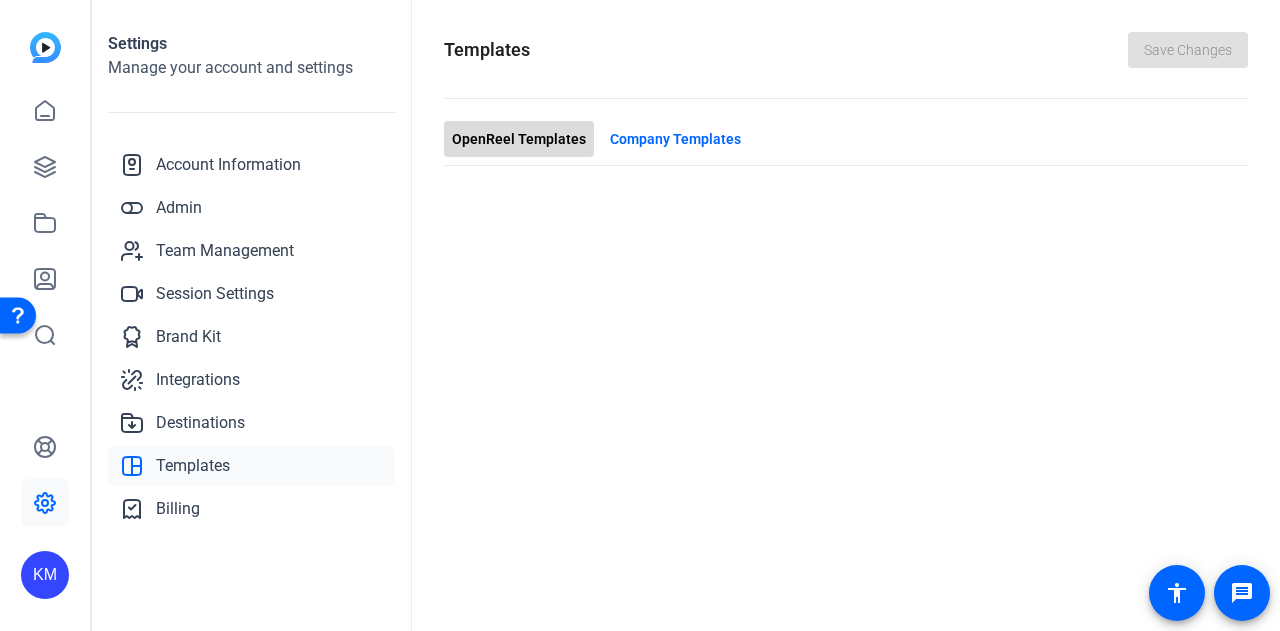click on "OpenReel Templates" 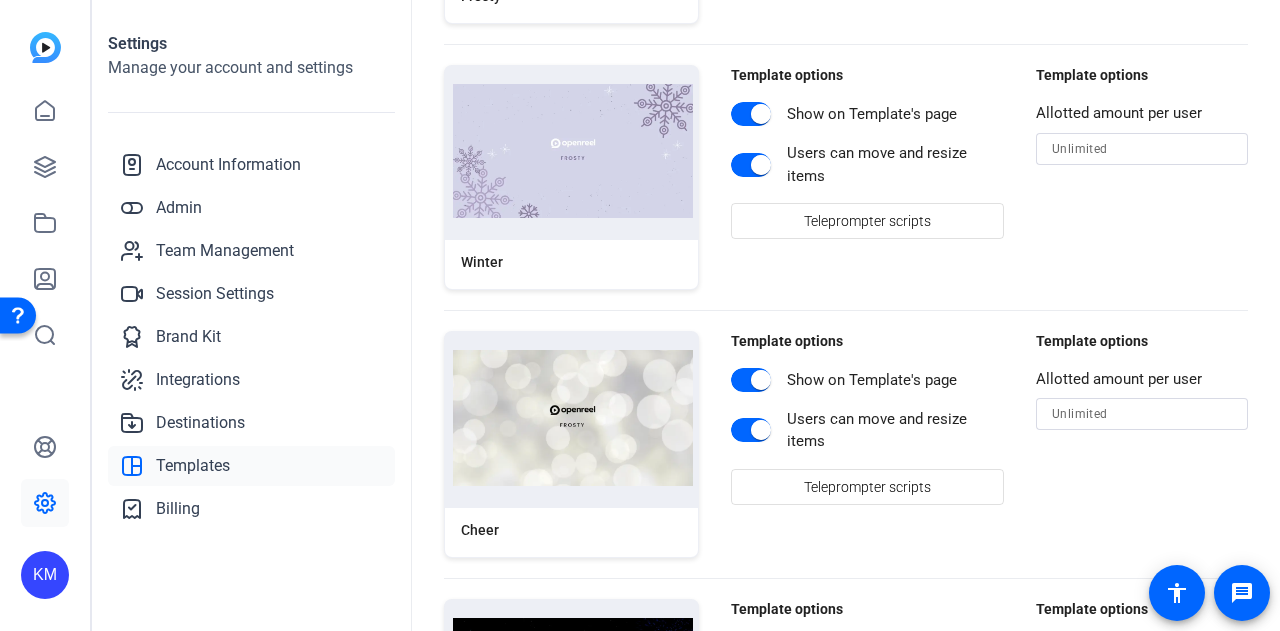 scroll, scrollTop: 1500, scrollLeft: 0, axis: vertical 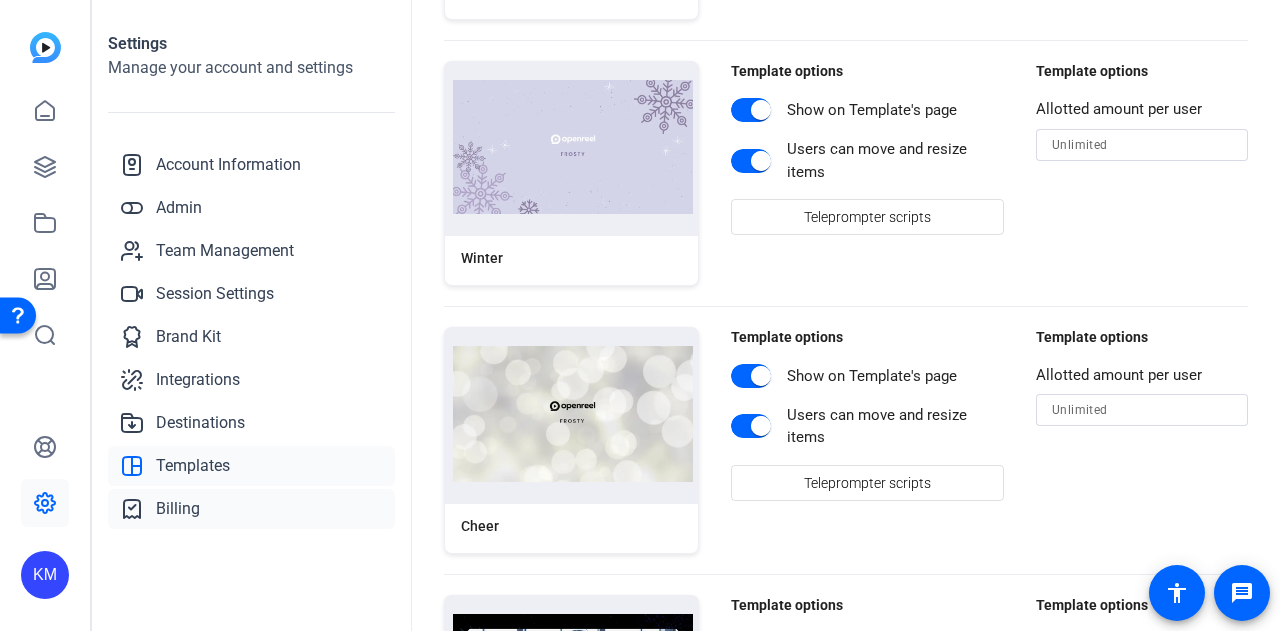 click on "Billing" 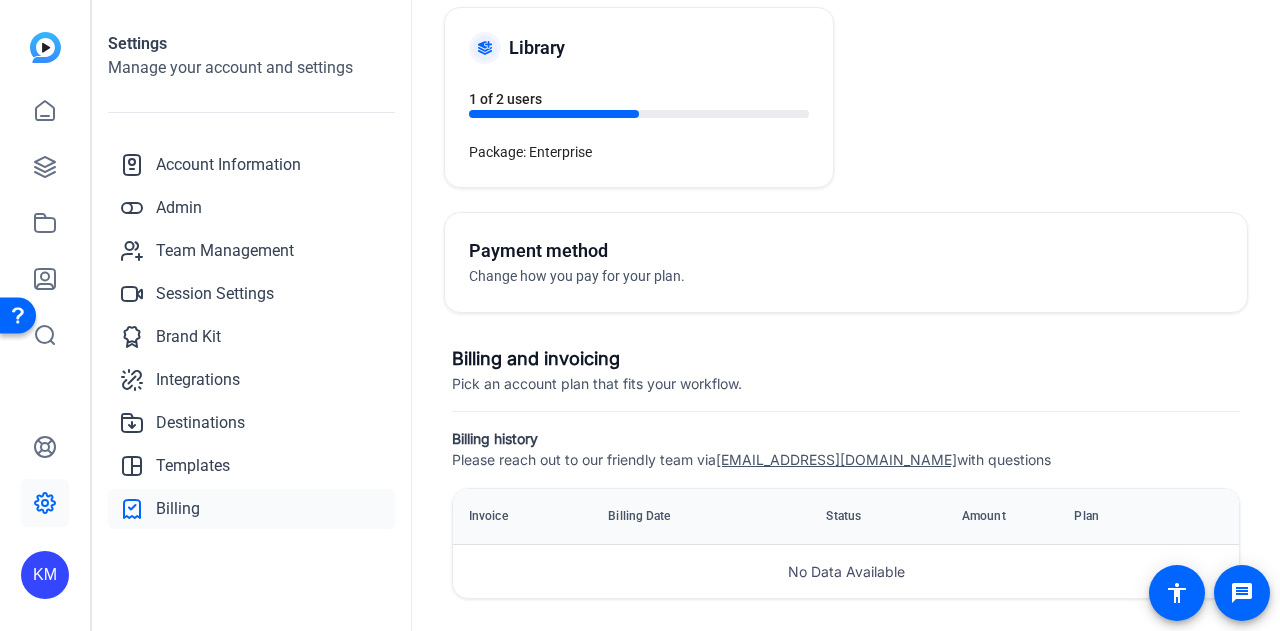 scroll, scrollTop: 318, scrollLeft: 0, axis: vertical 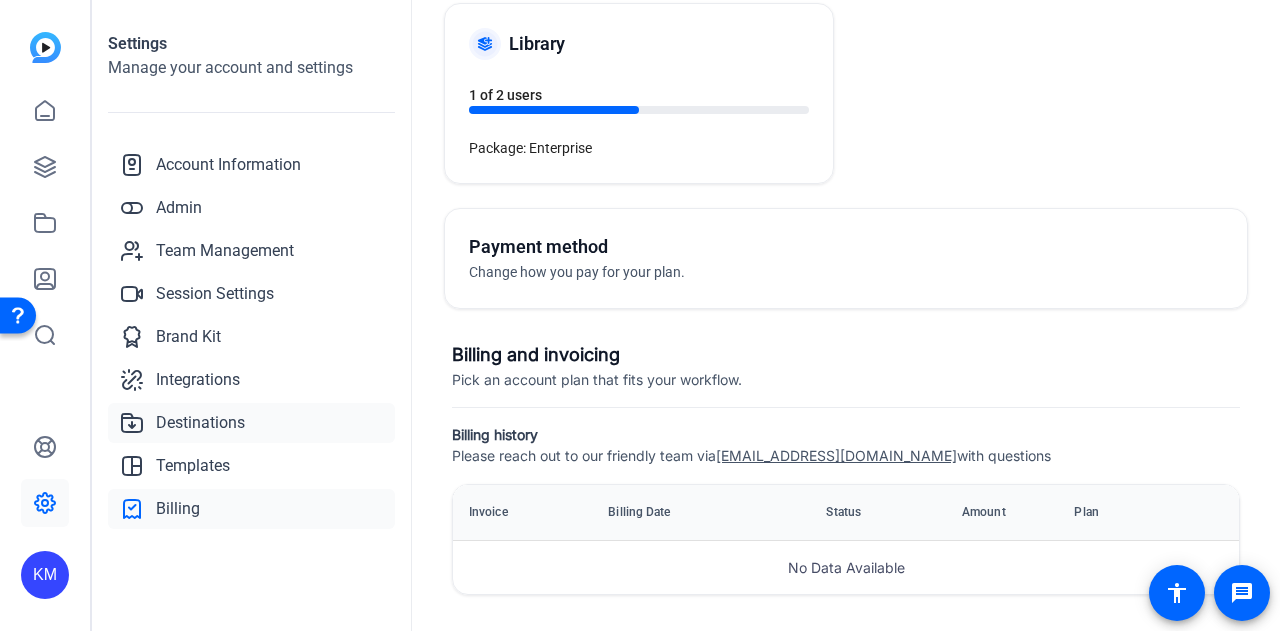 click on "Destinations" 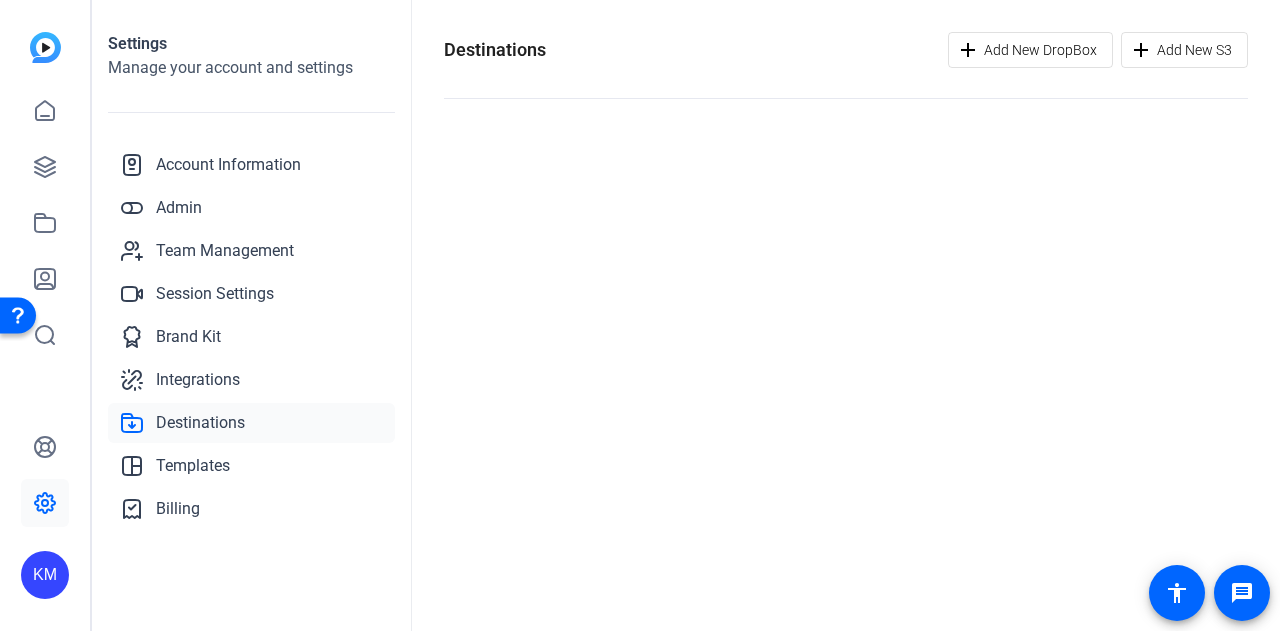 scroll, scrollTop: 0, scrollLeft: 0, axis: both 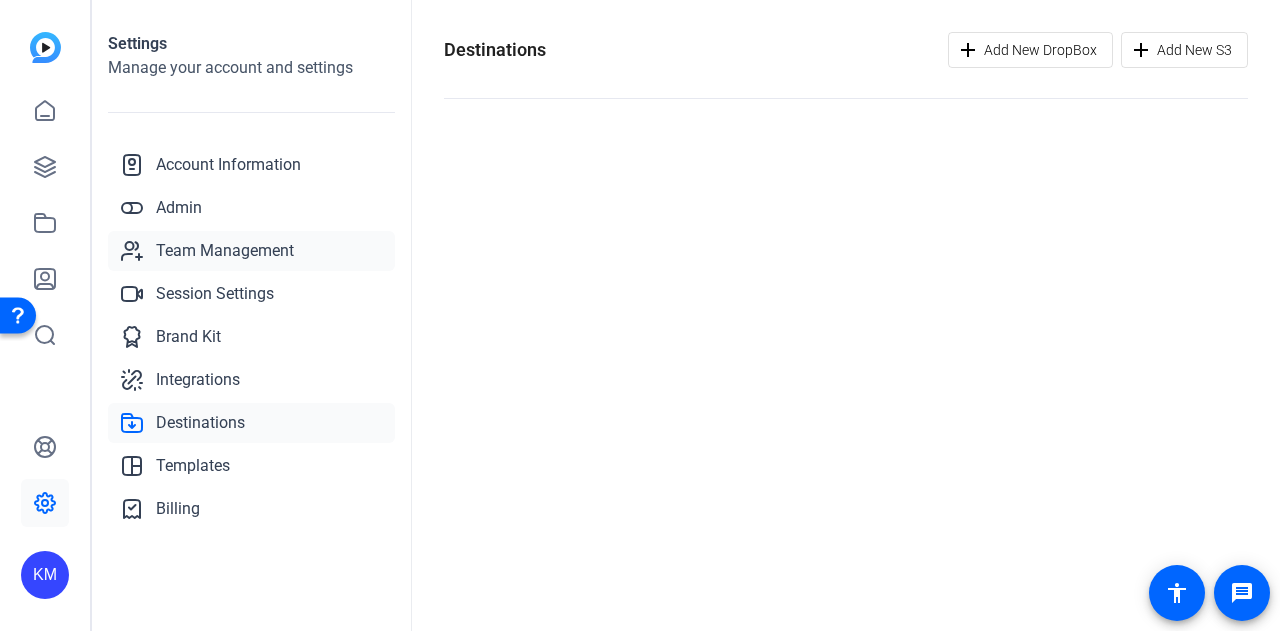 click on "Team Management" 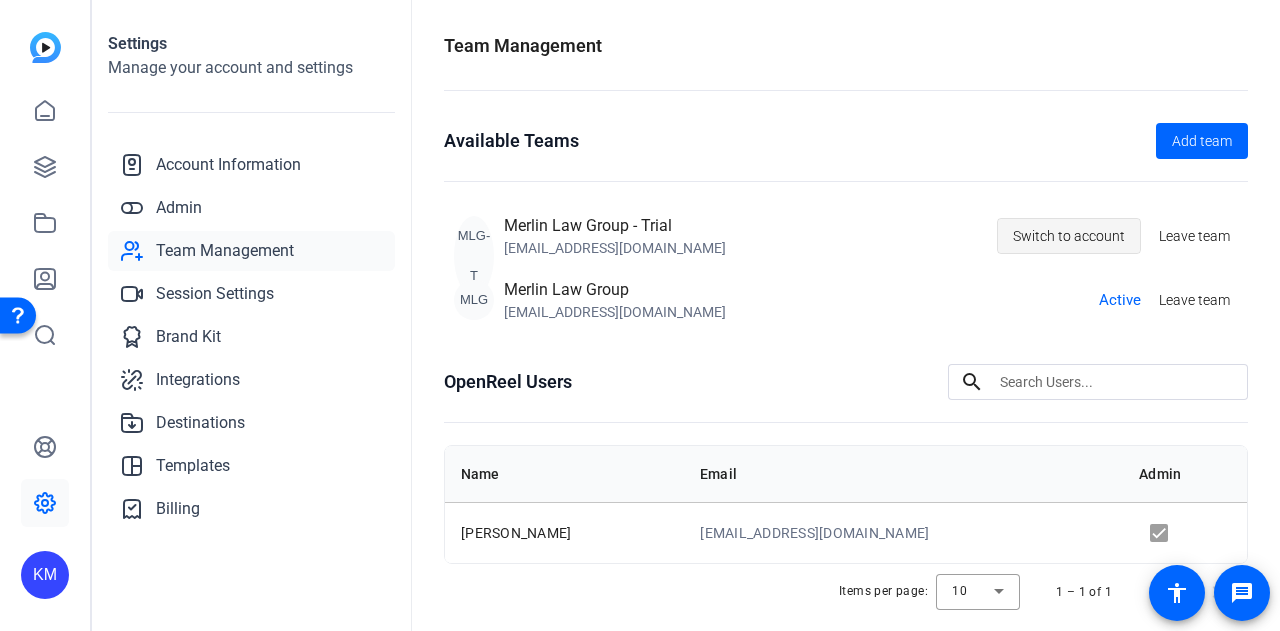 click on "Switch to account" 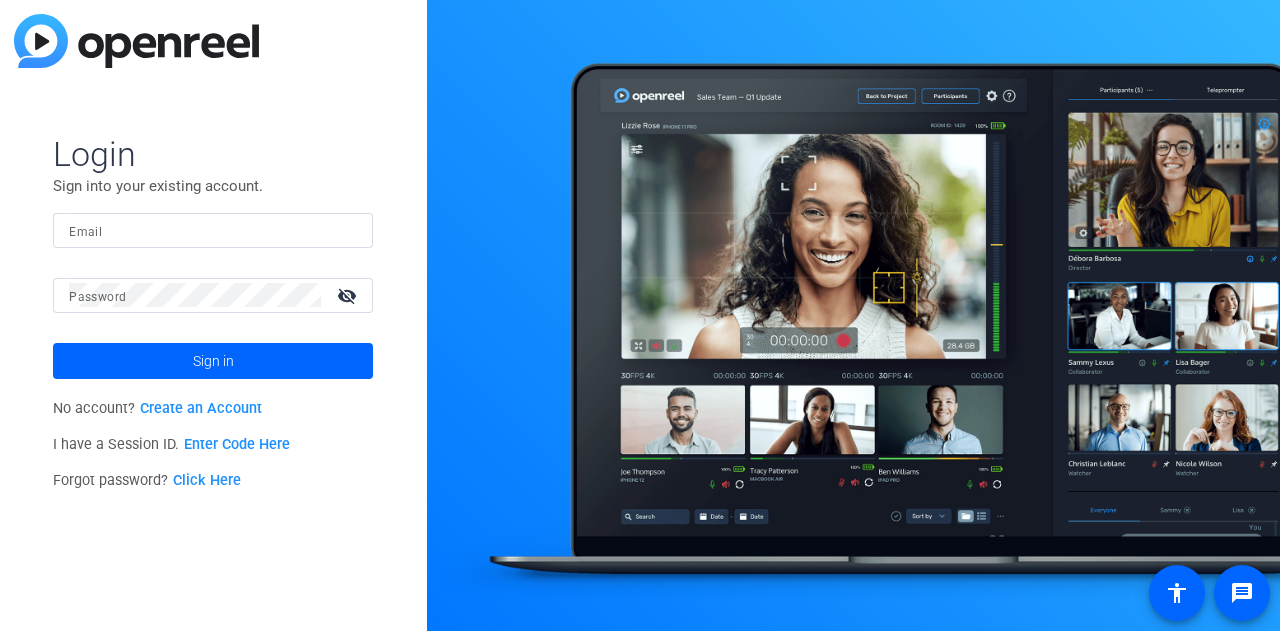scroll, scrollTop: 0, scrollLeft: 0, axis: both 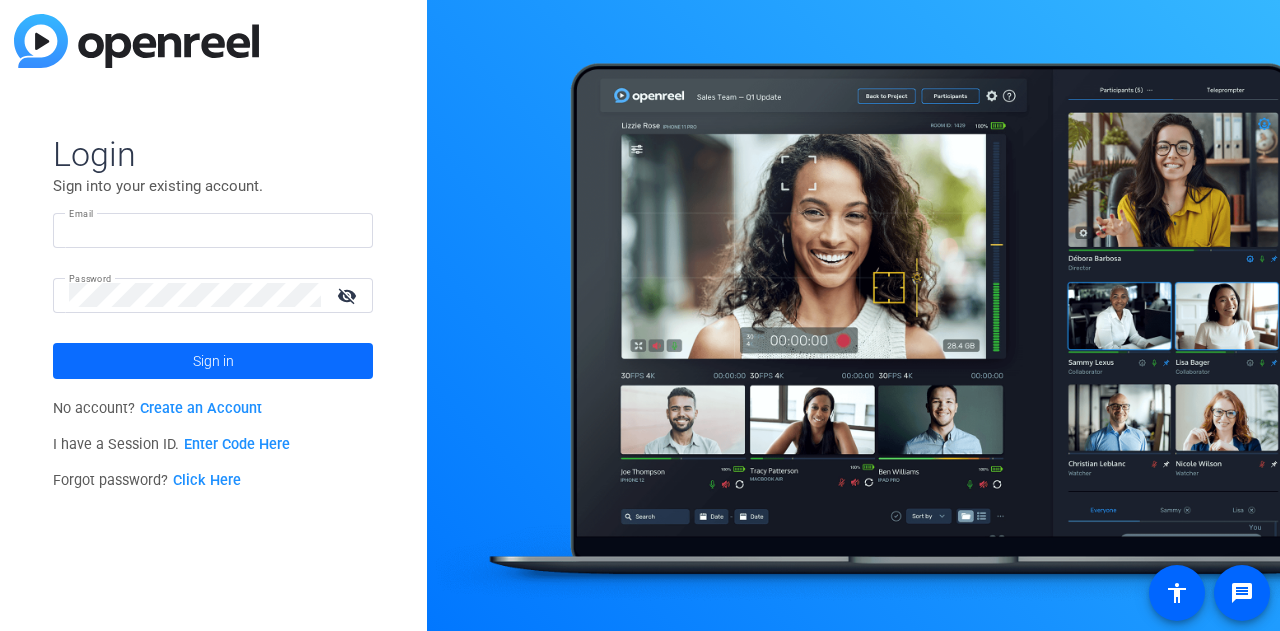 type on "[EMAIL_ADDRESS][DOMAIN_NAME]" 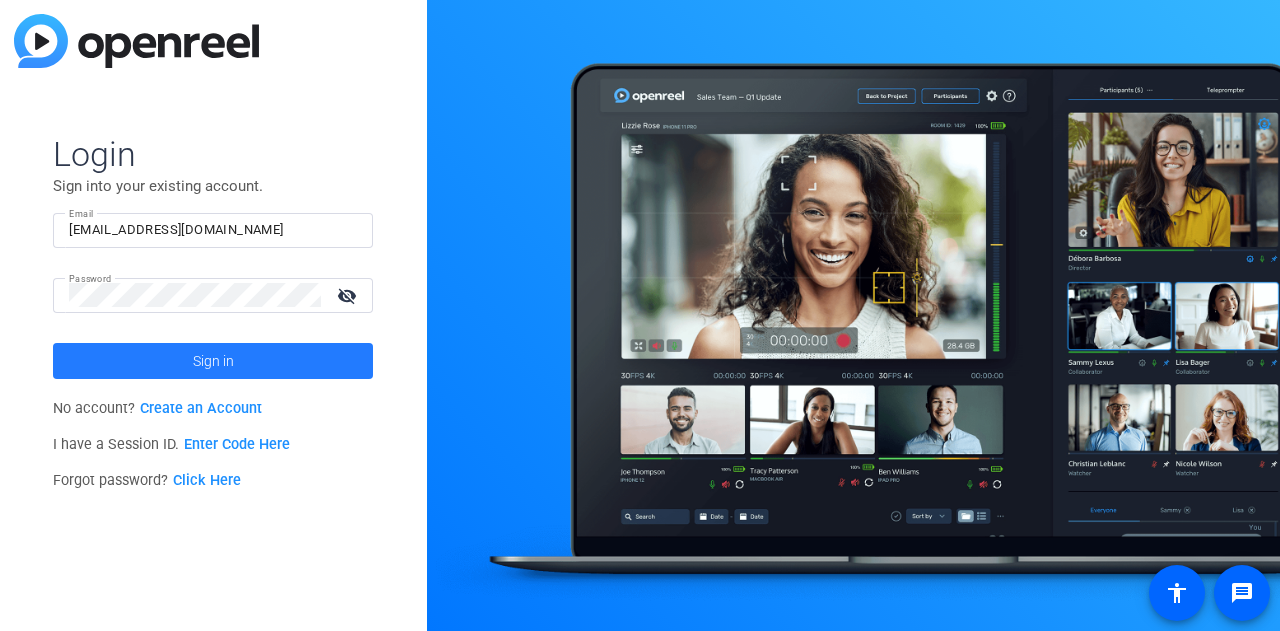 click 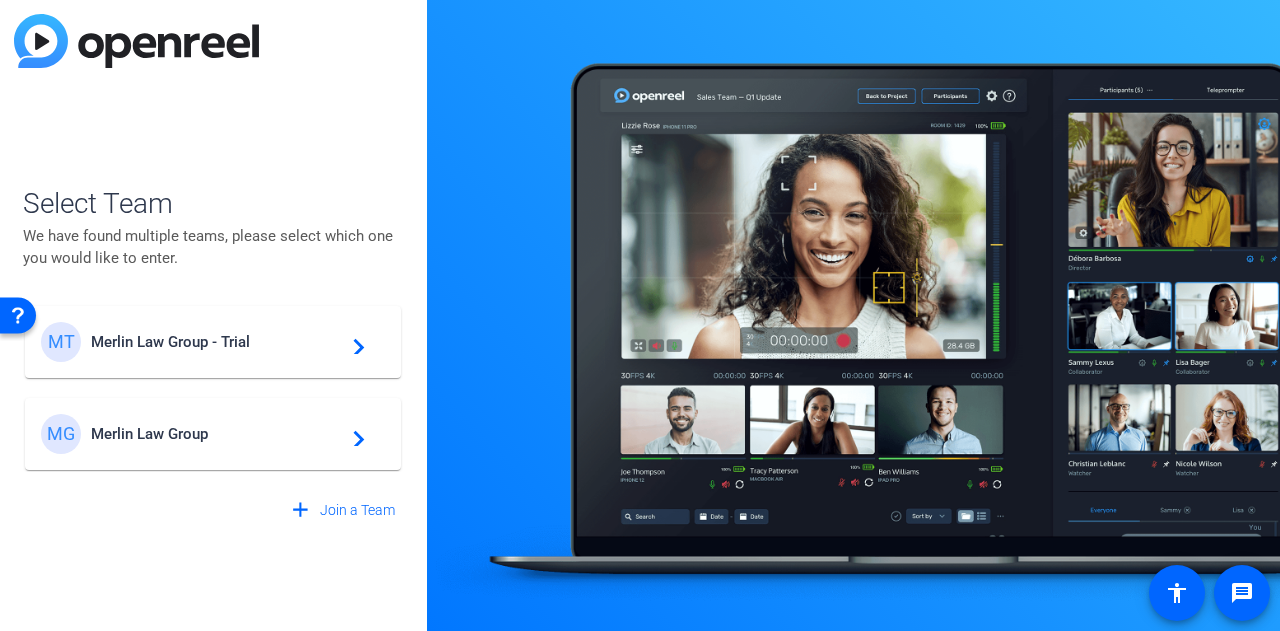 click on "MG Merlin Law Group  navigate_next" 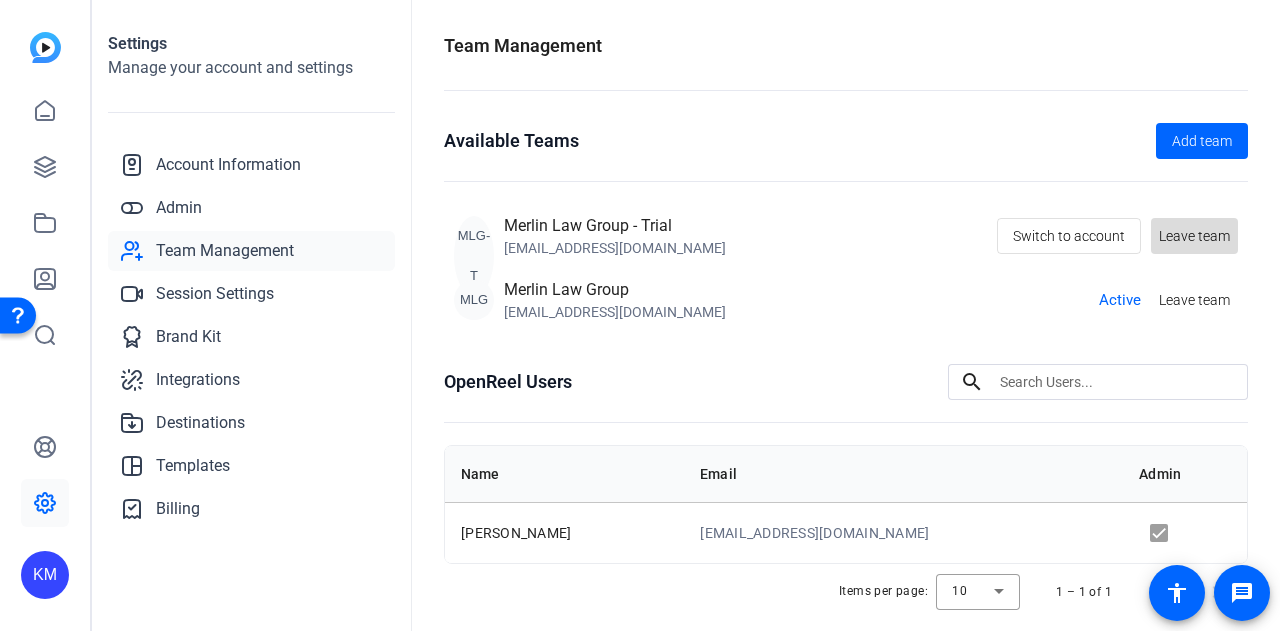 click on "Leave team" 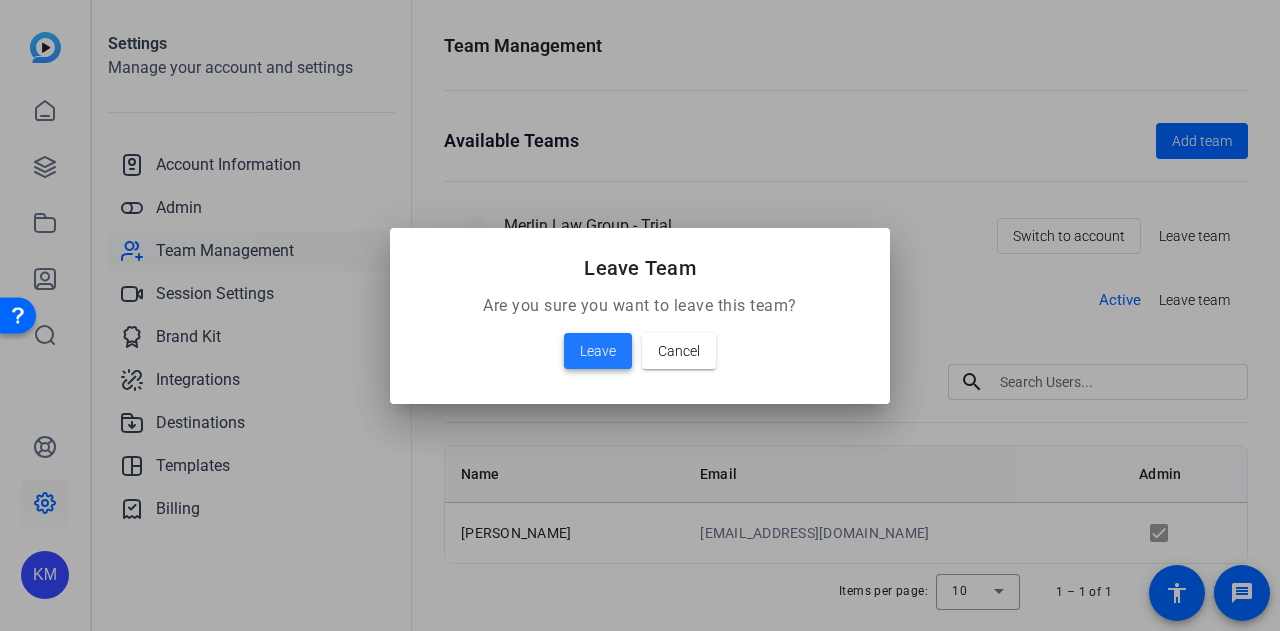 click on "Leave" at bounding box center [598, 351] 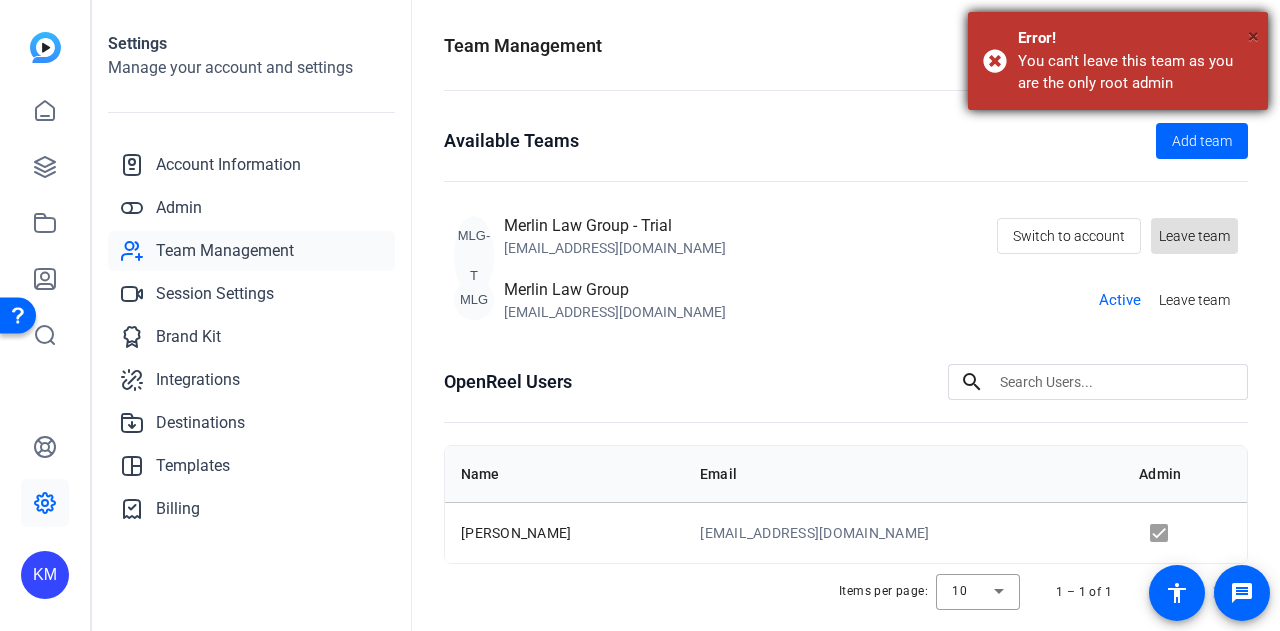 click on "×" at bounding box center (1253, 36) 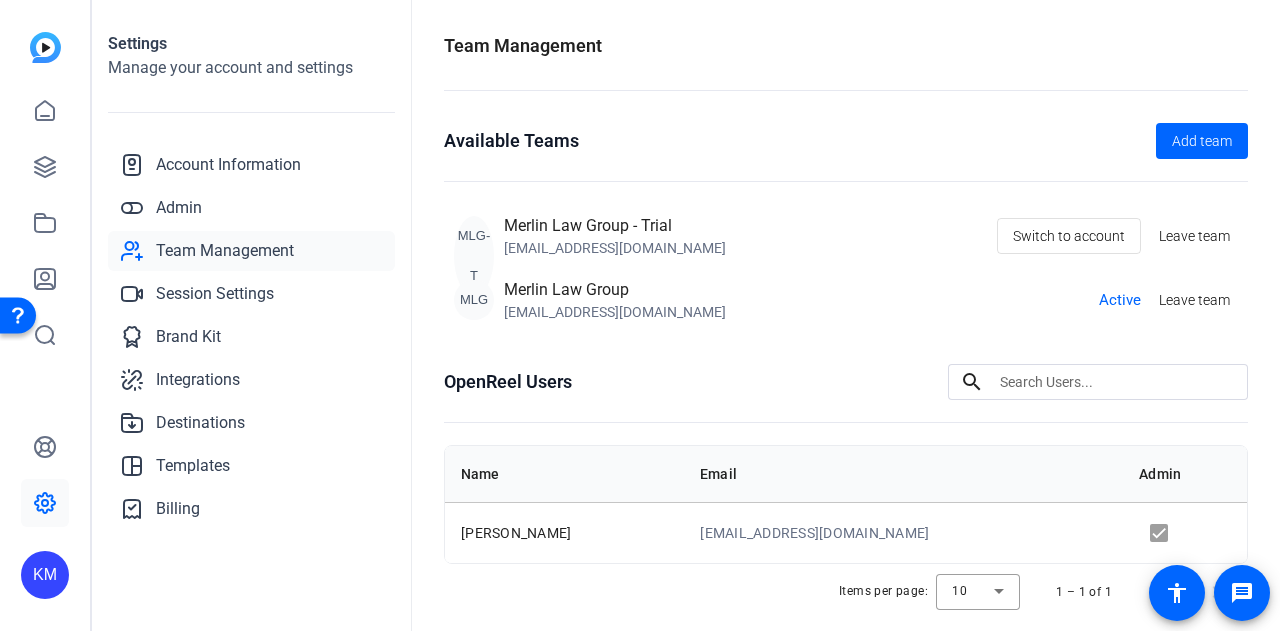 click on "Active" 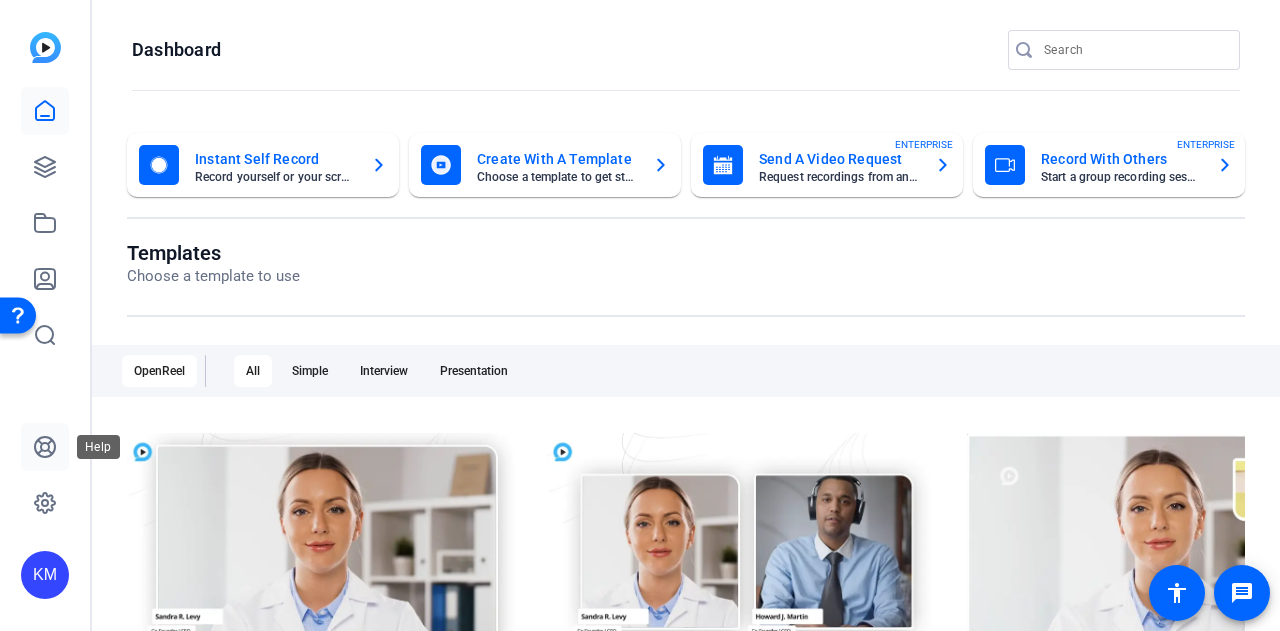 click 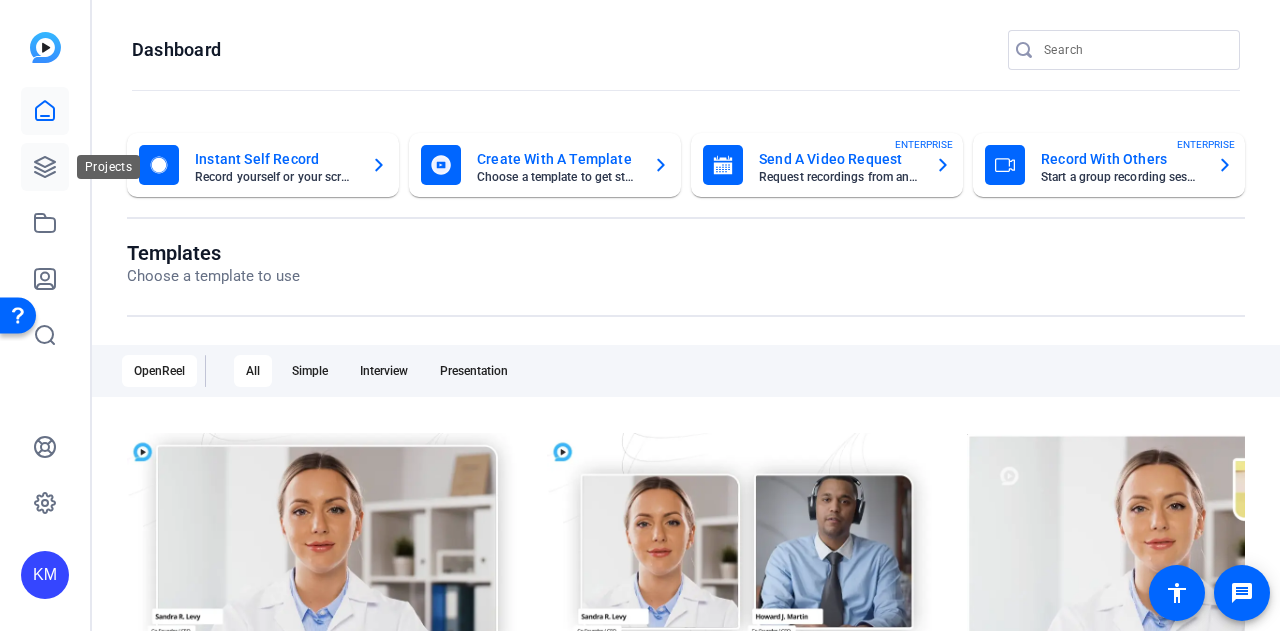 click 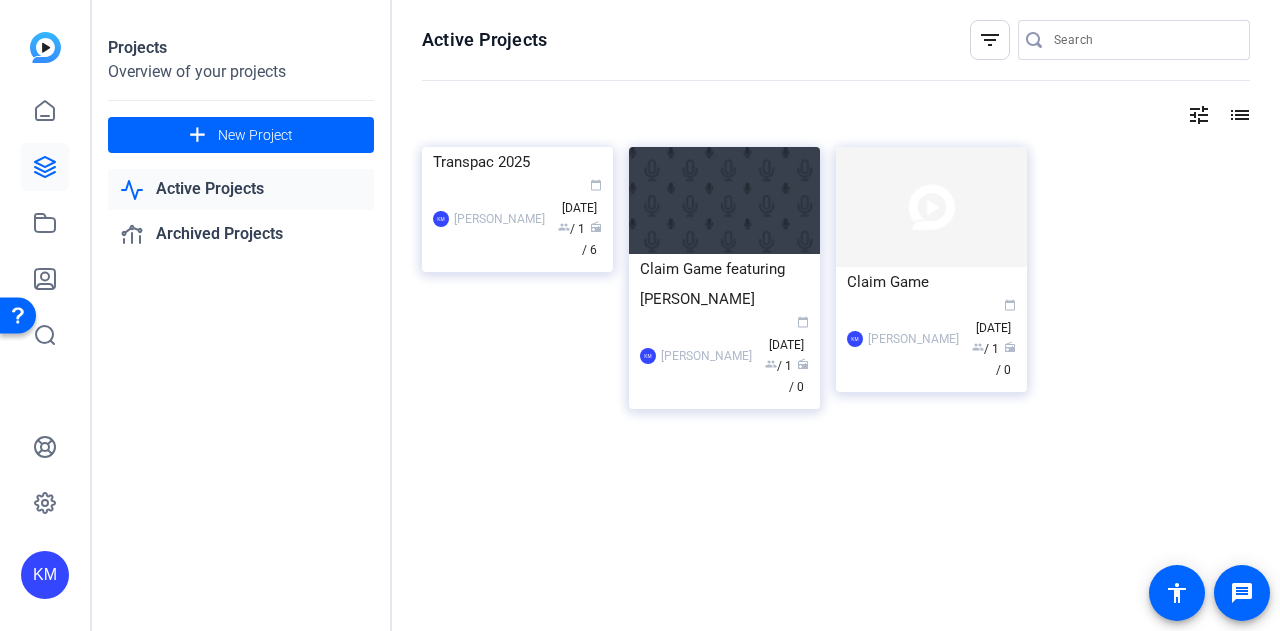 click on "Active Projects" 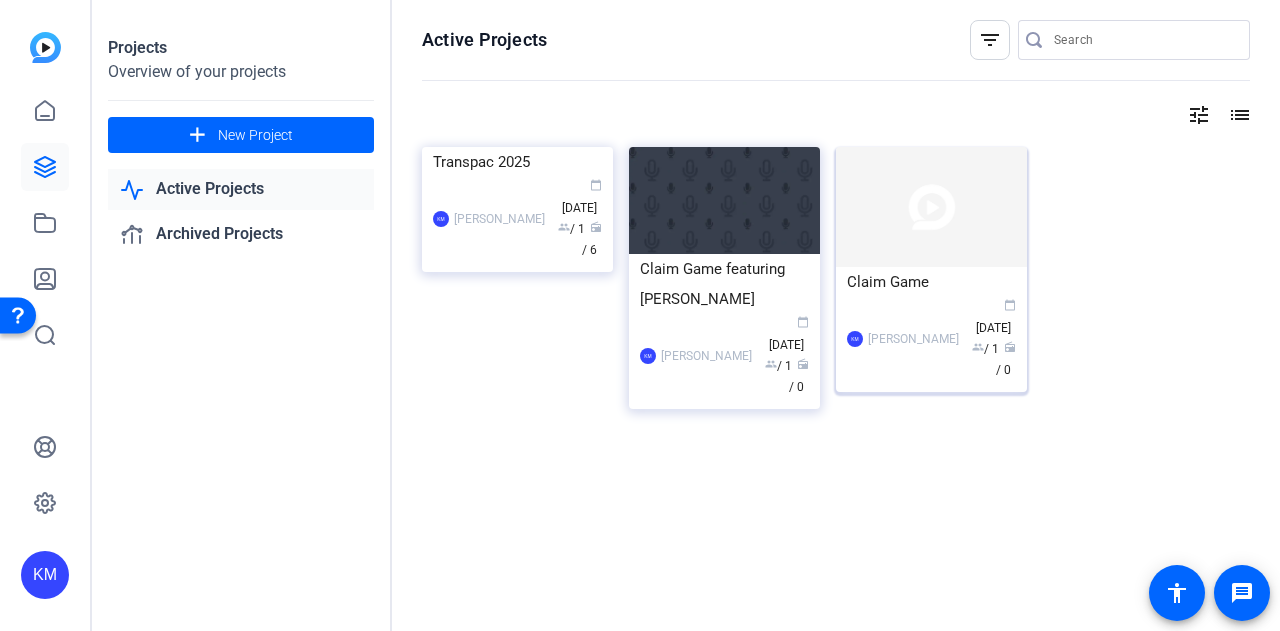 click 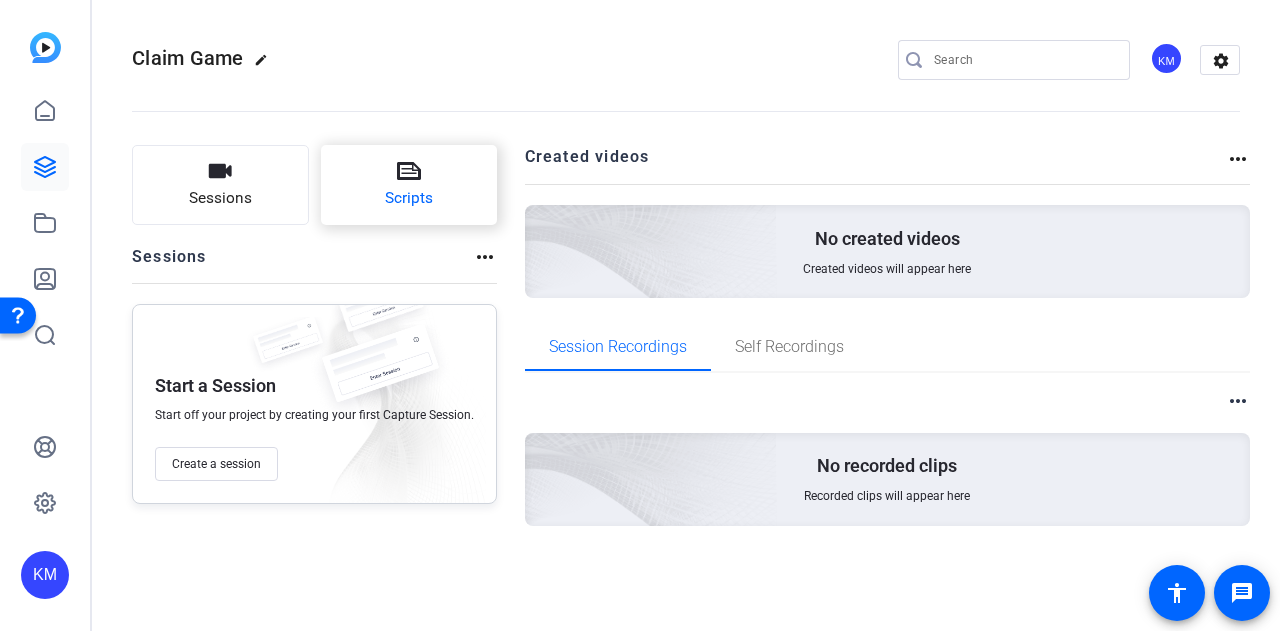 click 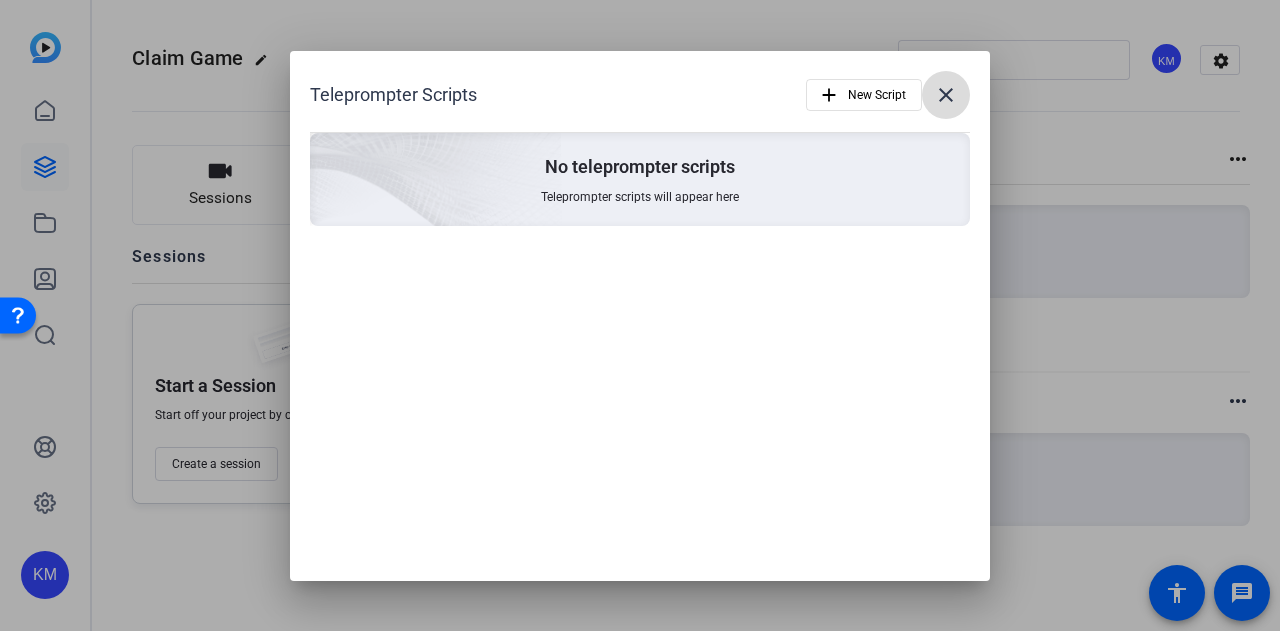 click at bounding box center [946, 95] 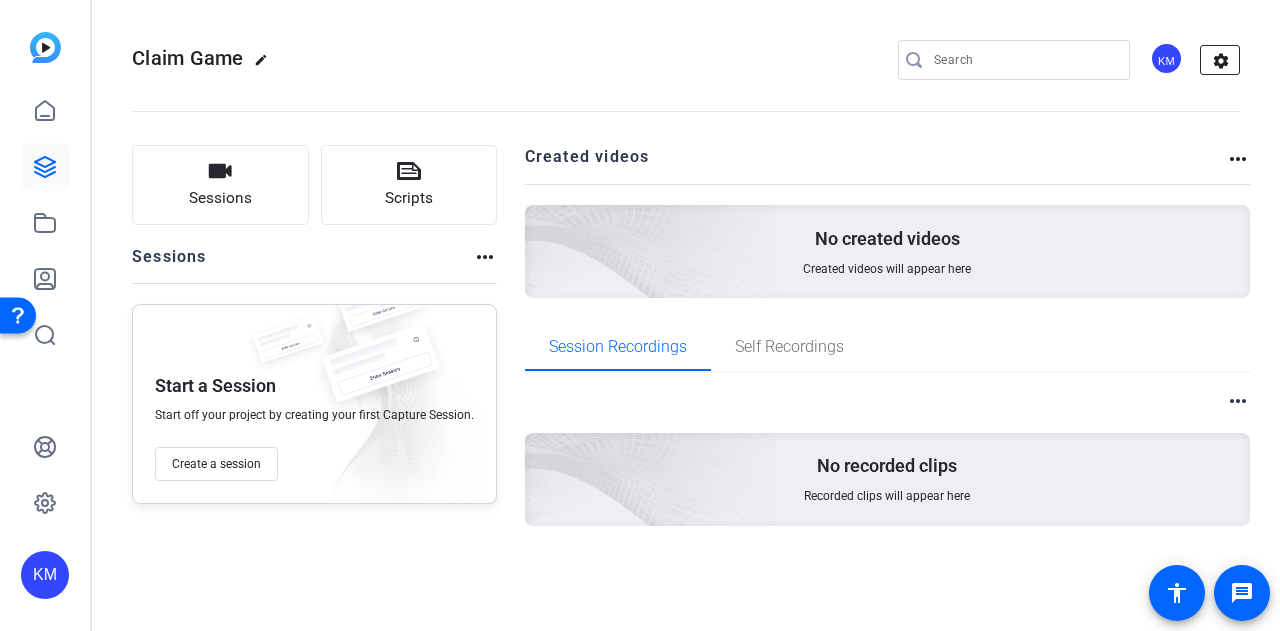 click on "settings" 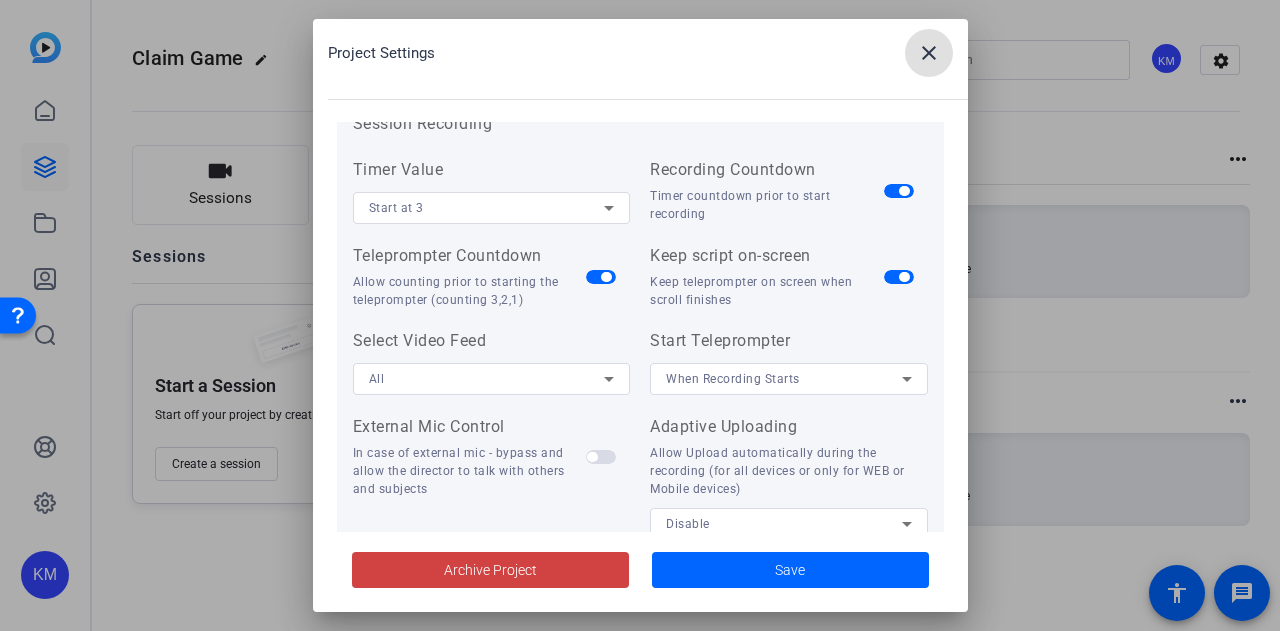 scroll, scrollTop: 0, scrollLeft: 0, axis: both 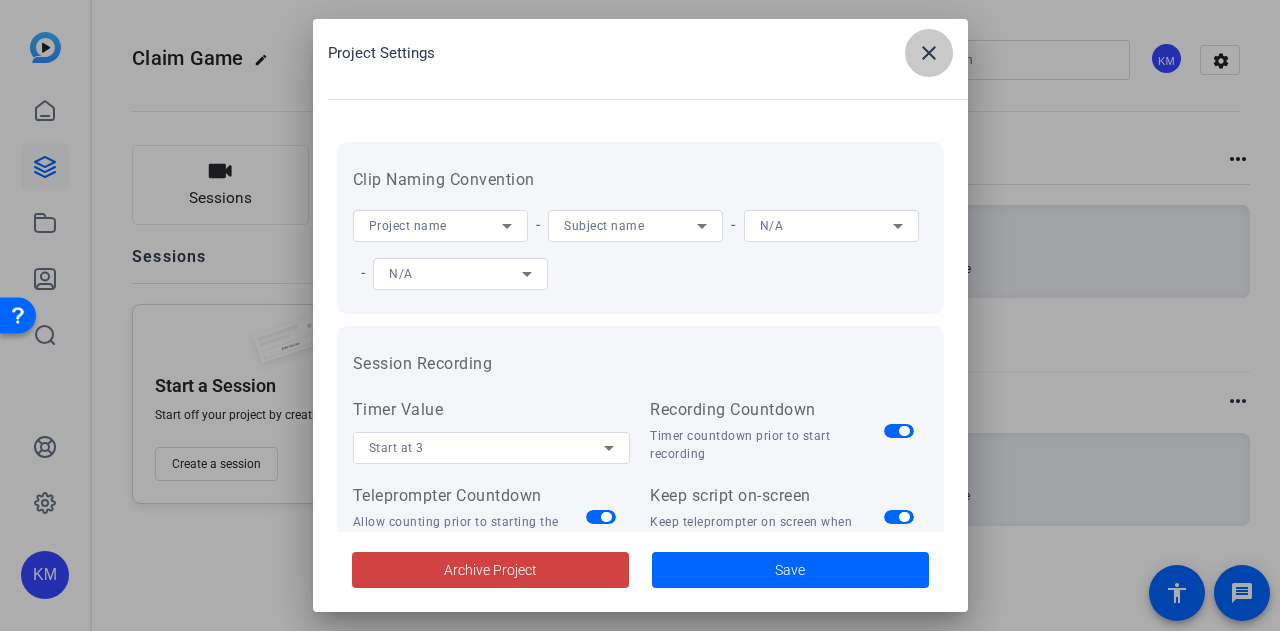 click on "close" at bounding box center (929, 53) 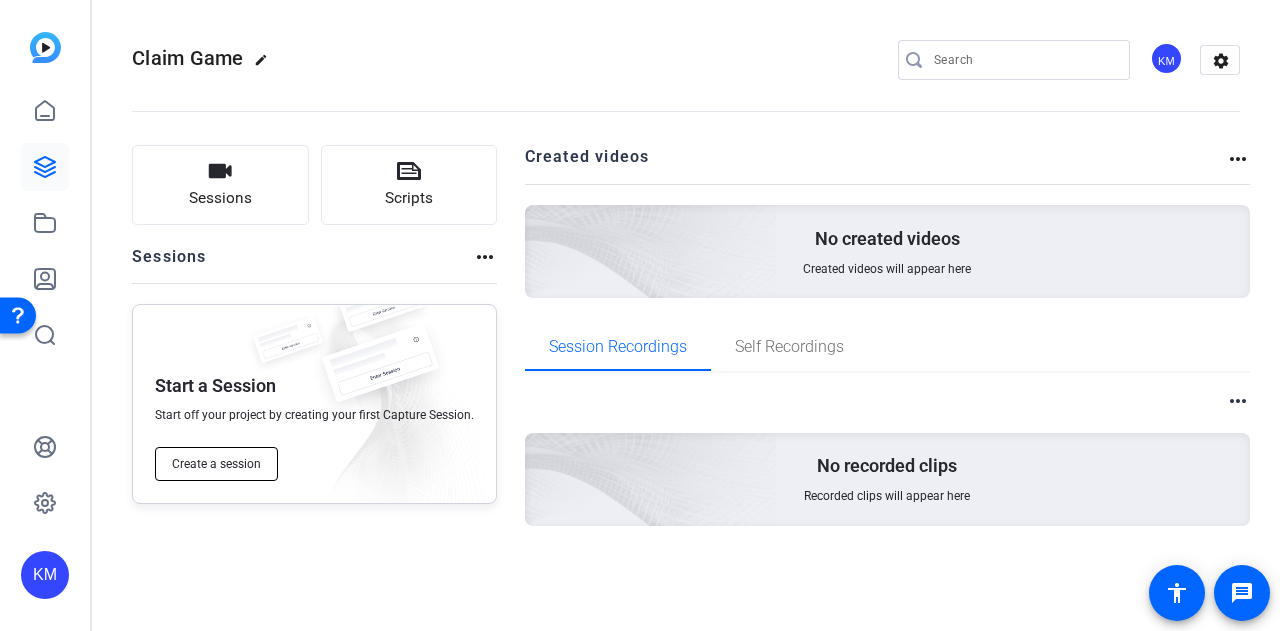 click on "Create a session" 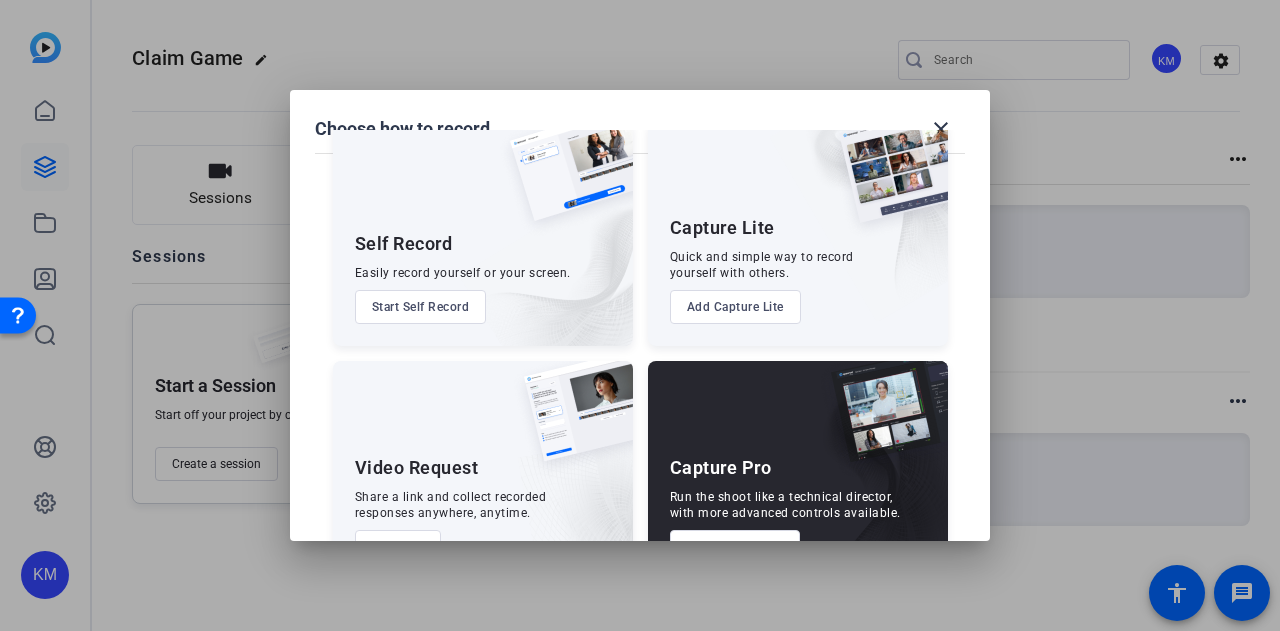 scroll, scrollTop: 0, scrollLeft: 0, axis: both 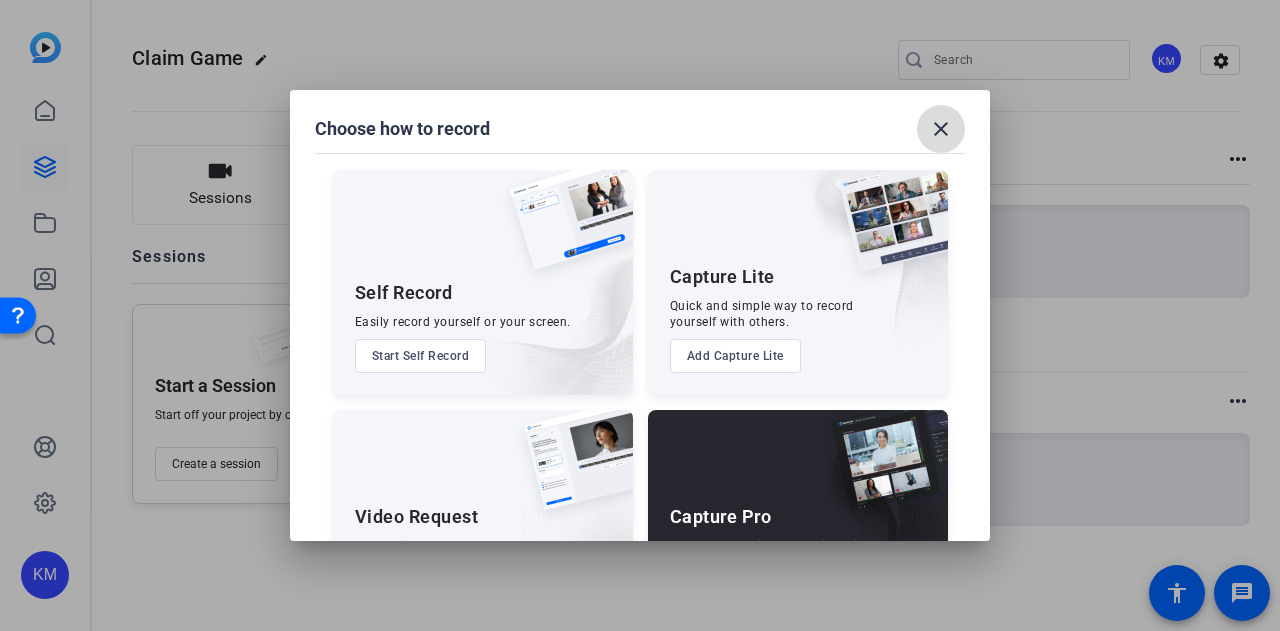 click on "close" at bounding box center (941, 129) 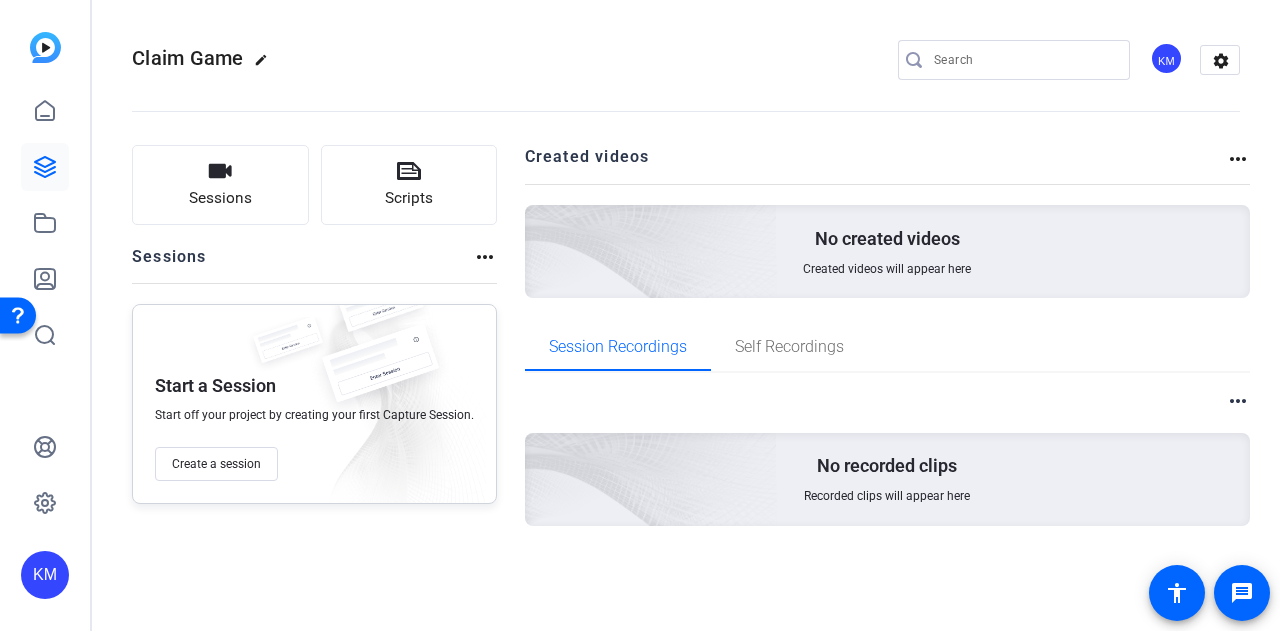 click on "more_horiz" 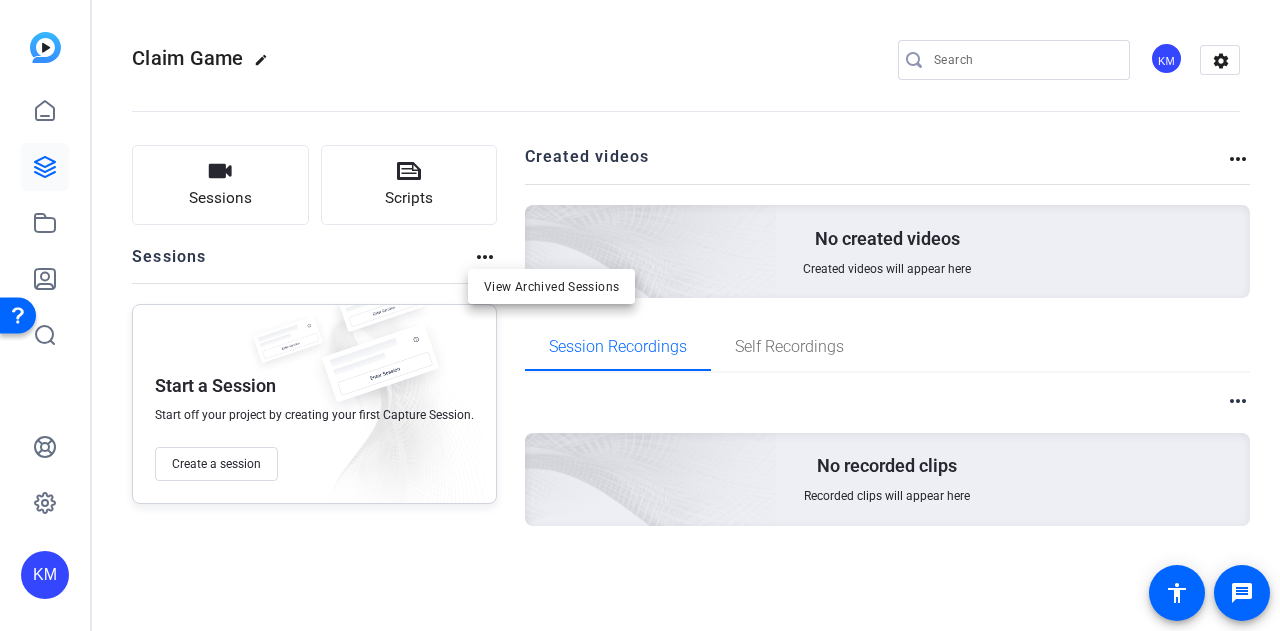 click at bounding box center (640, 315) 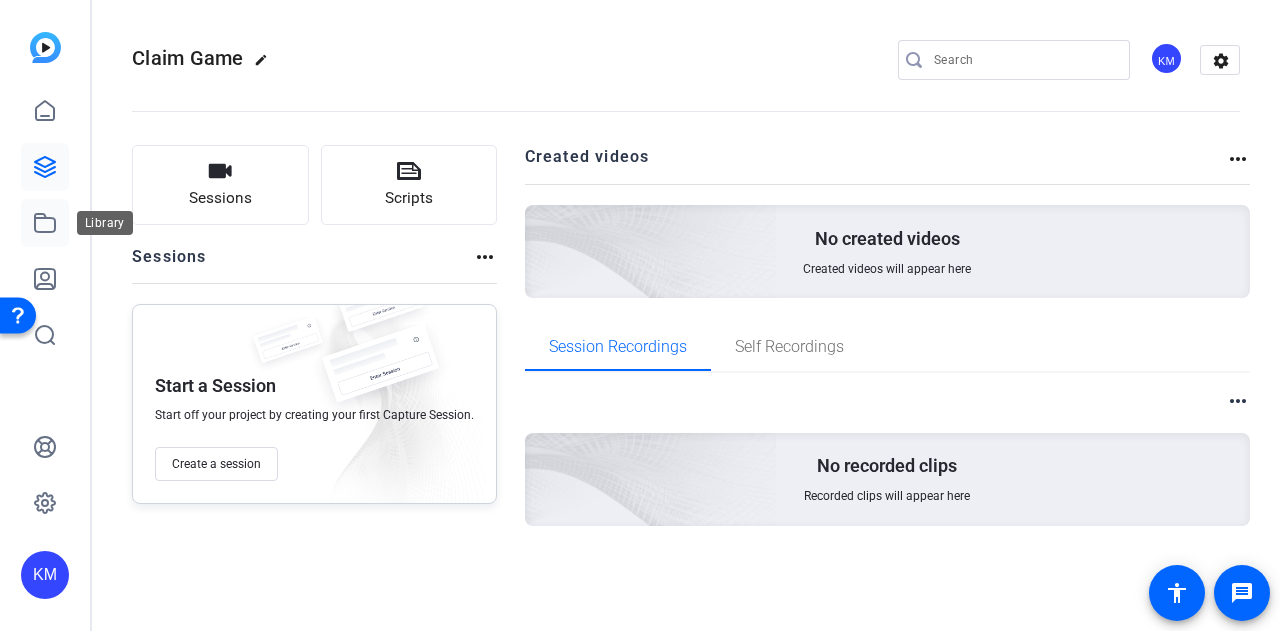 click 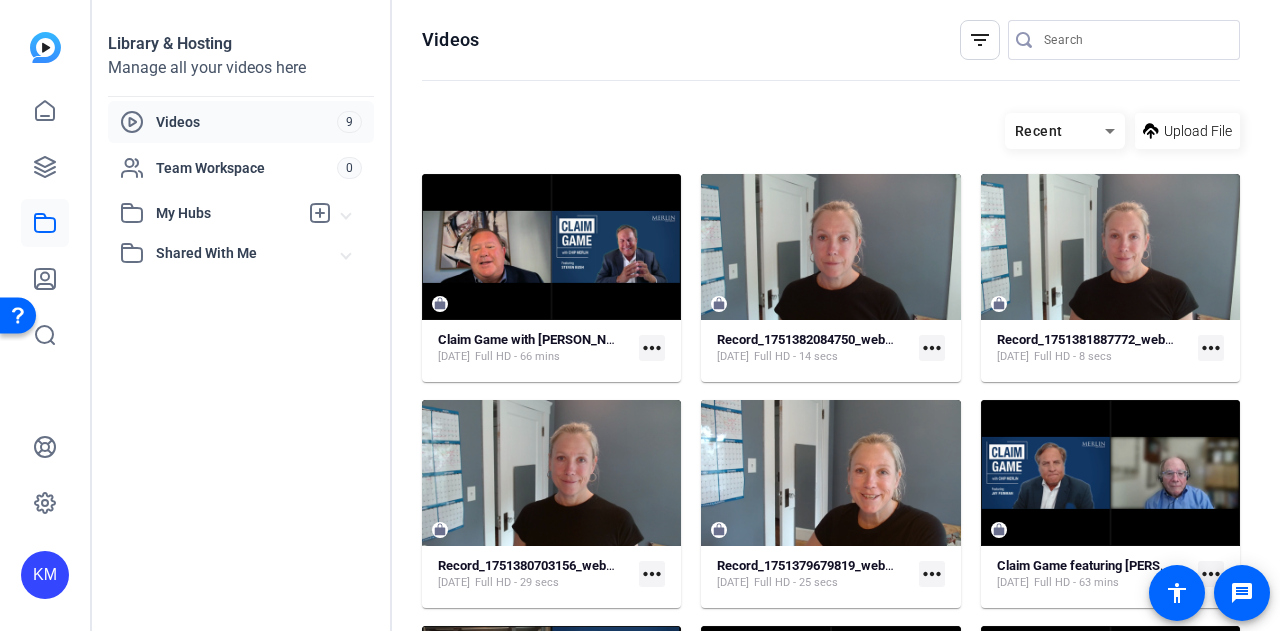 click on "more_horiz" 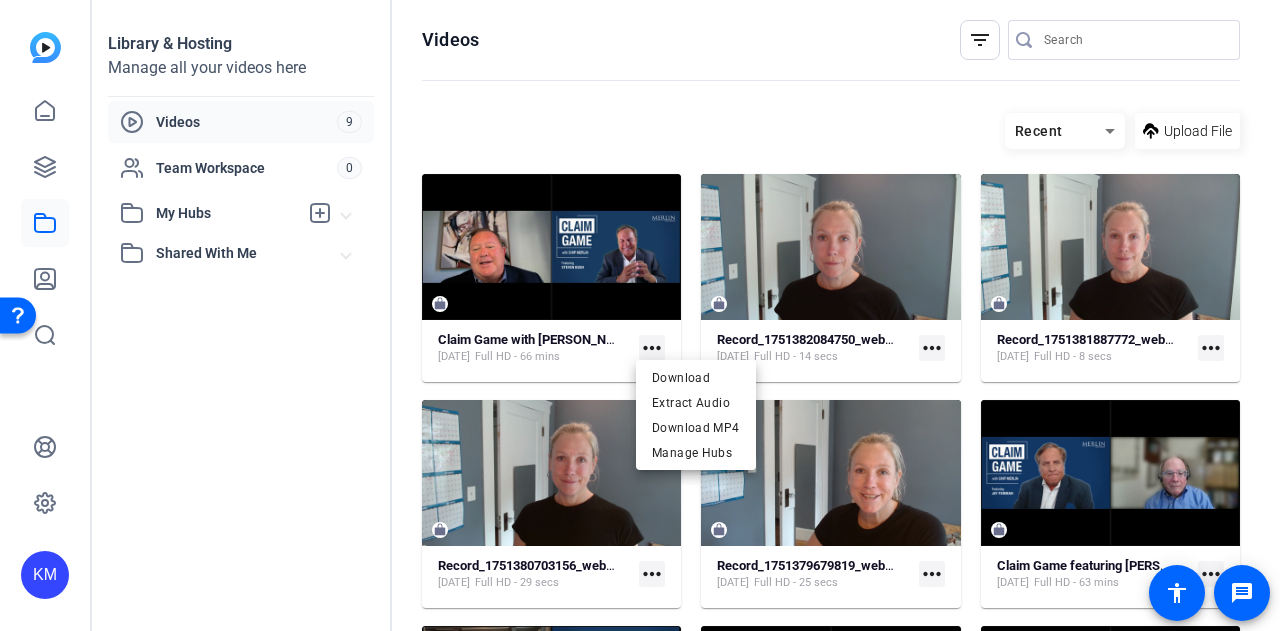 click at bounding box center (640, 315) 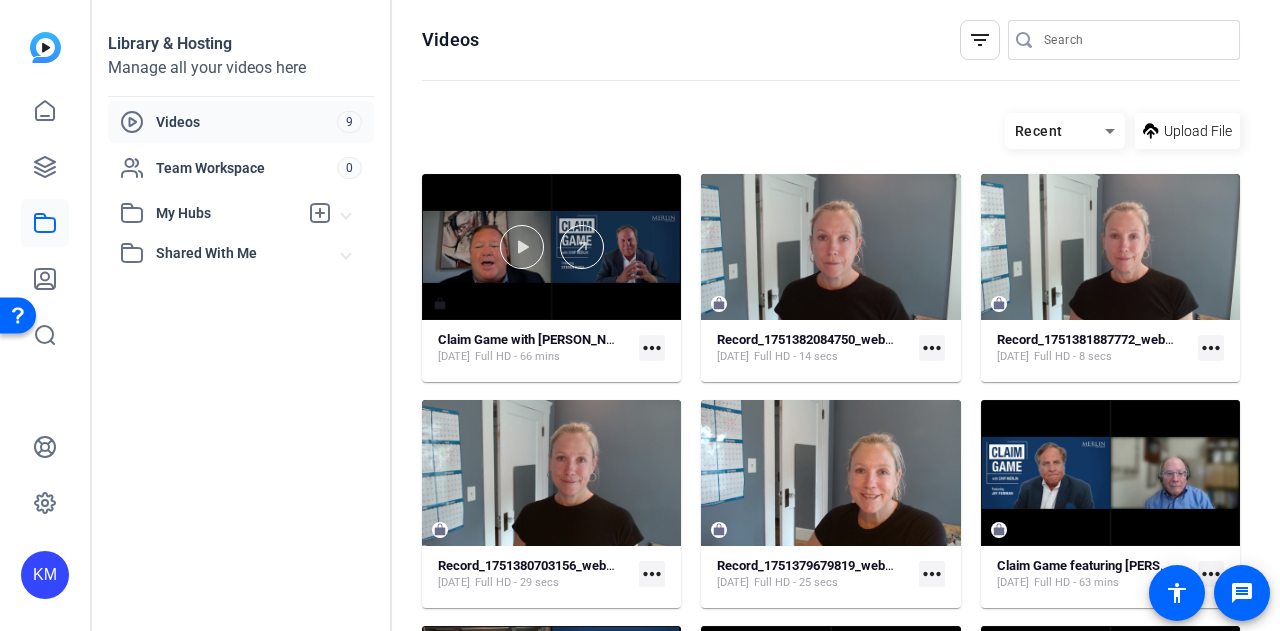 click 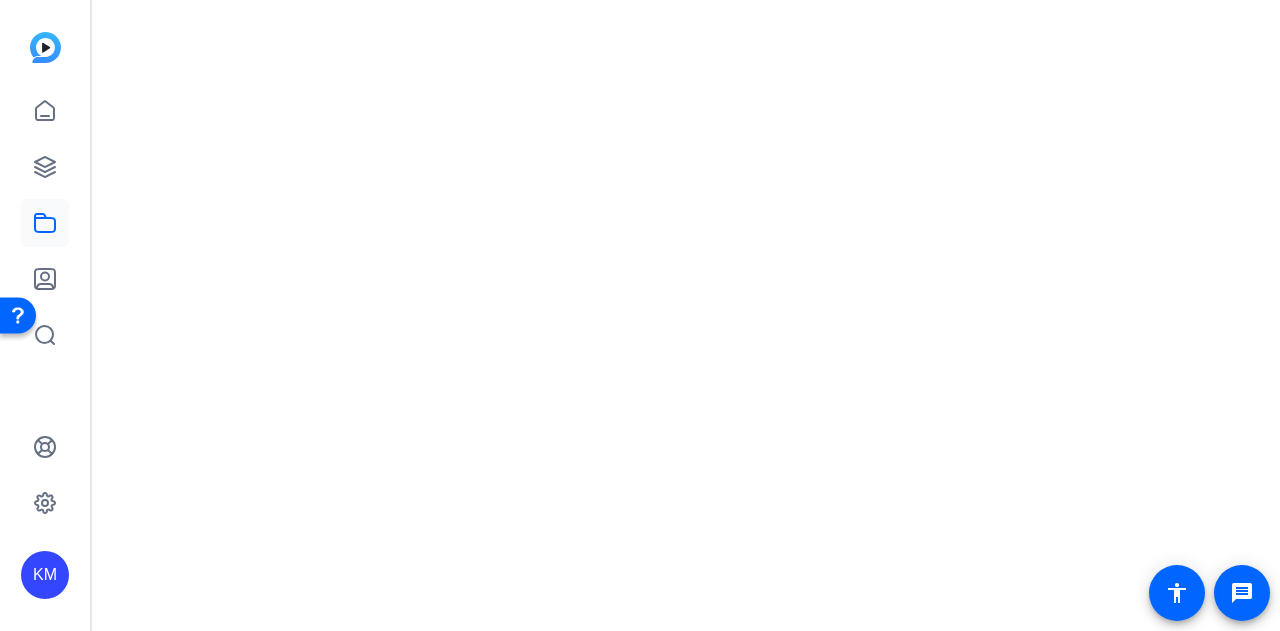 click 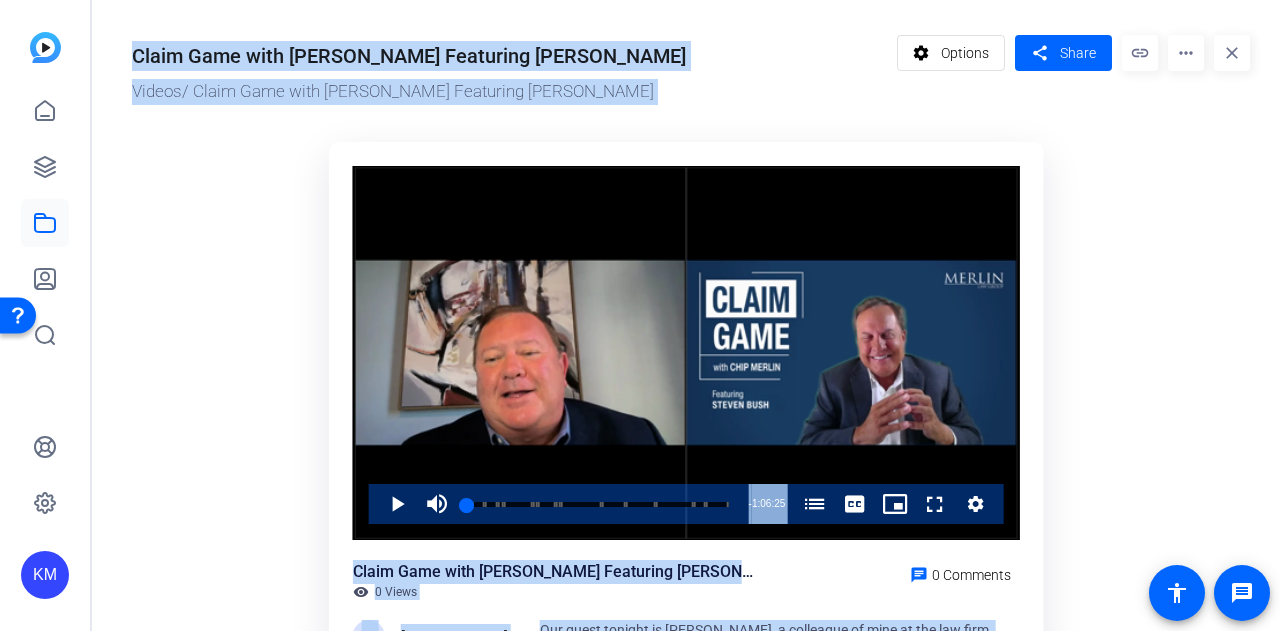 click on "Video Player is loading. Play Video Play Mute Current Time  0:00 / Duration  1:06:25 Loaded :  0.28% 0:00:00 Claims Game (00:00:00) Steve Knows About Whistleblowers (00:01:20) Sen. McConnell on 60 Minutes and the Russia investigation (00:04:37) Interviewing Dr. Phil on 60 Minutes (00:07:46) Independent Adjusters Speak Out About Changes to Insurance Claims (00:09:23) Ways of whistleblowing in insurance industry (00:16:39) Private Adjuster vs Public Adjuster: Background (00:17:54) Insurance Claims: Have things changed? (00:22:27) Steve Knows About Whistleblowers (00:23:55) Independent Adjusters on Insurance Claims (00:34:20) Steve Crowell on the Insurance Industry (00:40:13) Florida insurance reform under Ron DeSantis (00:47:52) Steve Greenberg on United Policyholders and whistleblowing (00:57:27) Can Engineers Be Held to Account for False Reports? (01:00:42) Stream Type  LIVE Seek to live, currently behind live LIVE Remaining Time  - 1:06:25   1x Playback Rate Chapters Chapters Claims Game (00:00:00)" 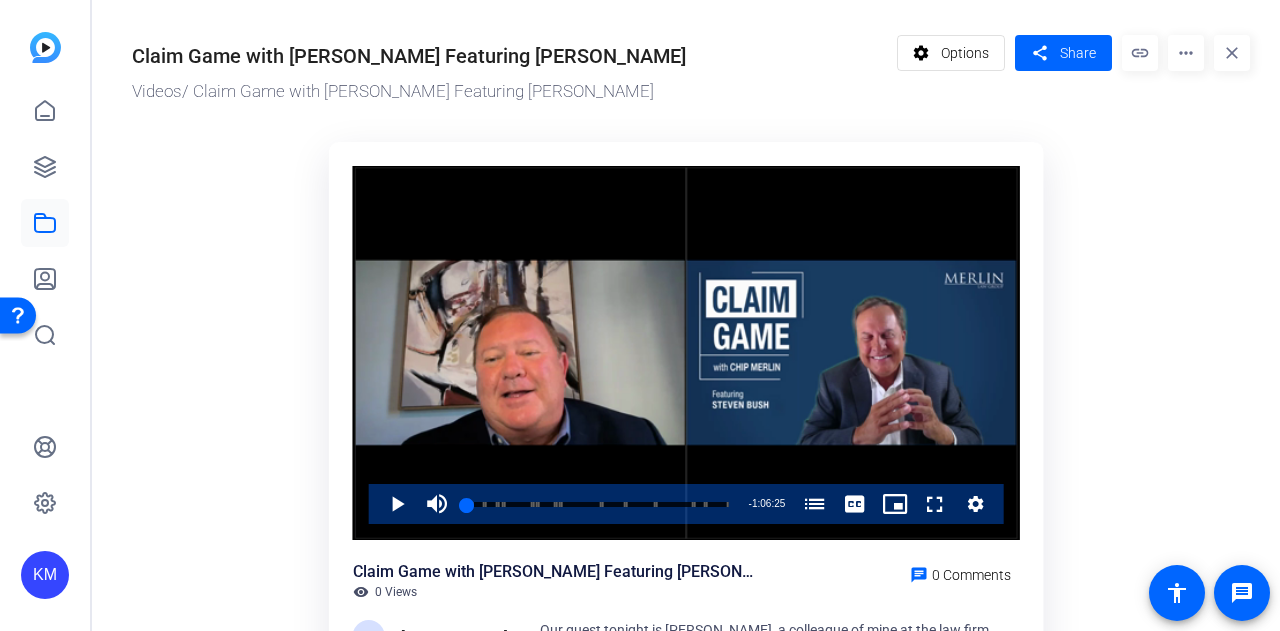 click on "more_horiz" 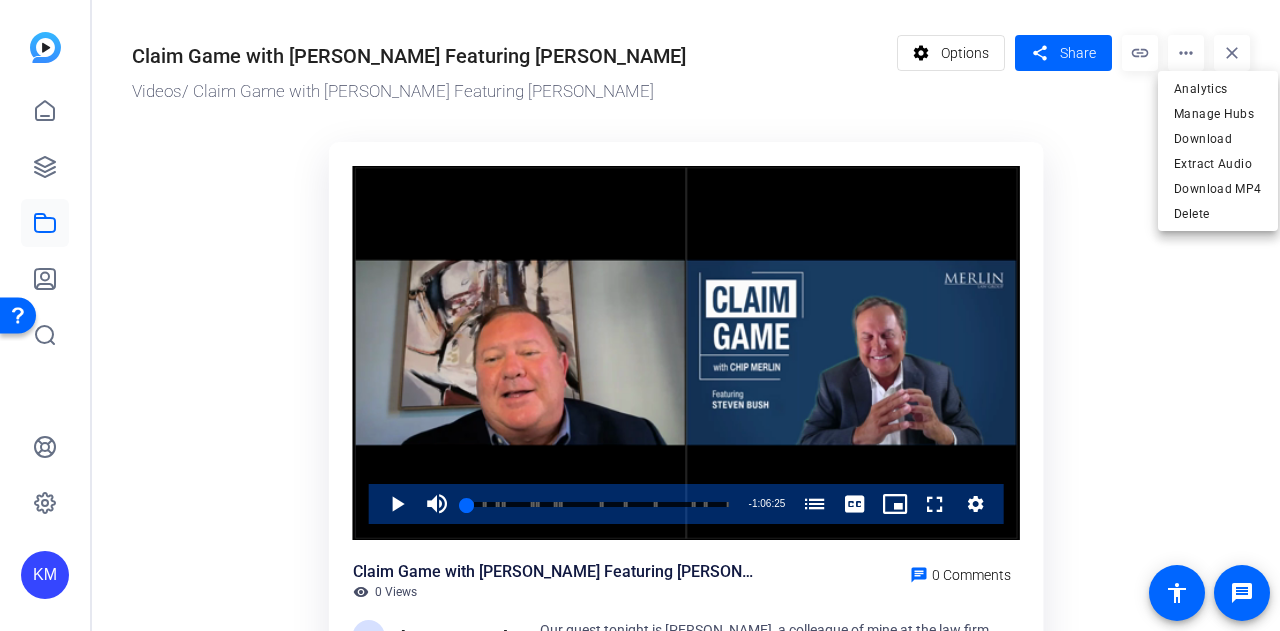 click at bounding box center (640, 315) 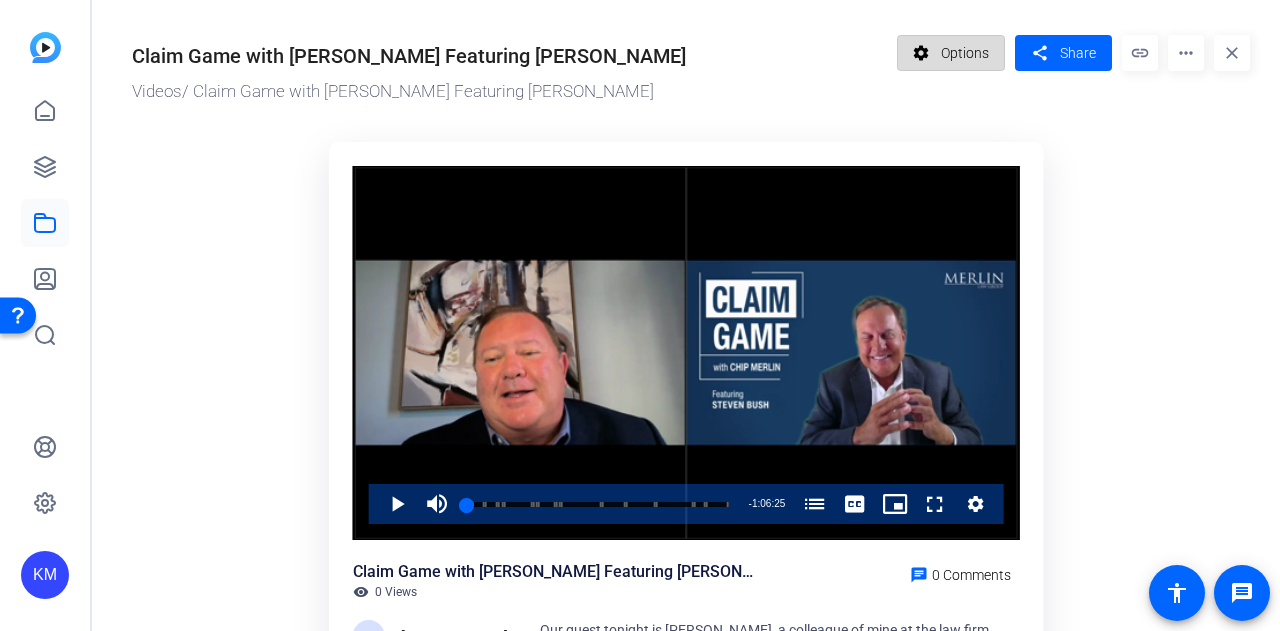 click on "Options" 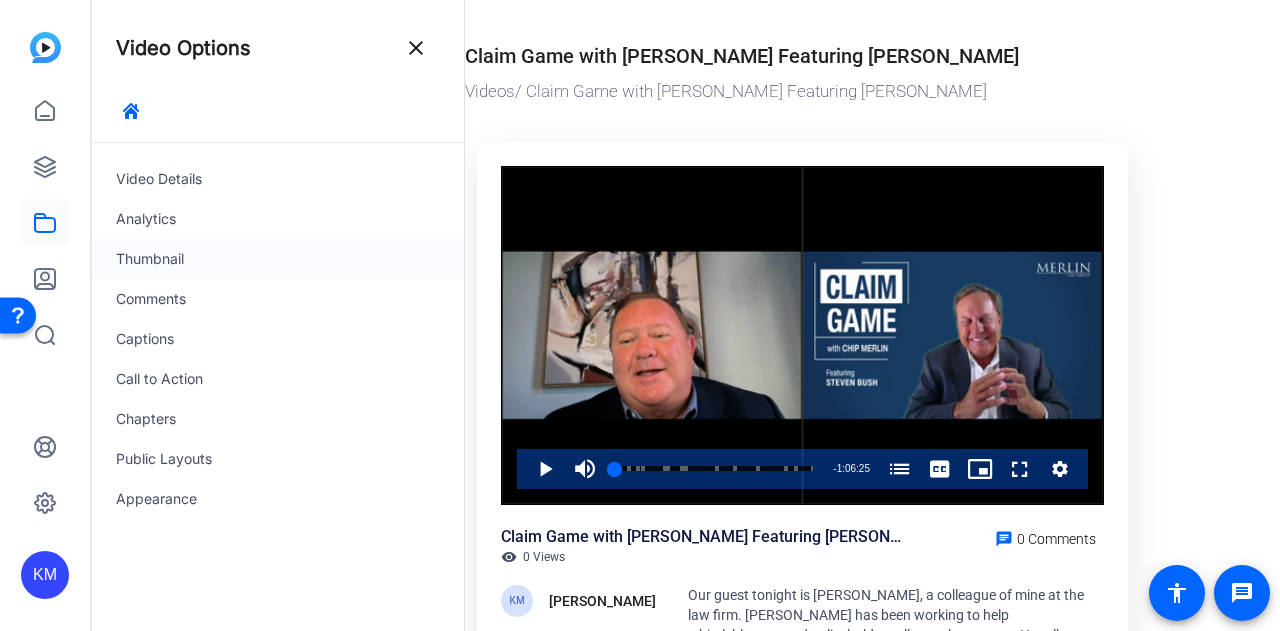click on "Thumbnail" 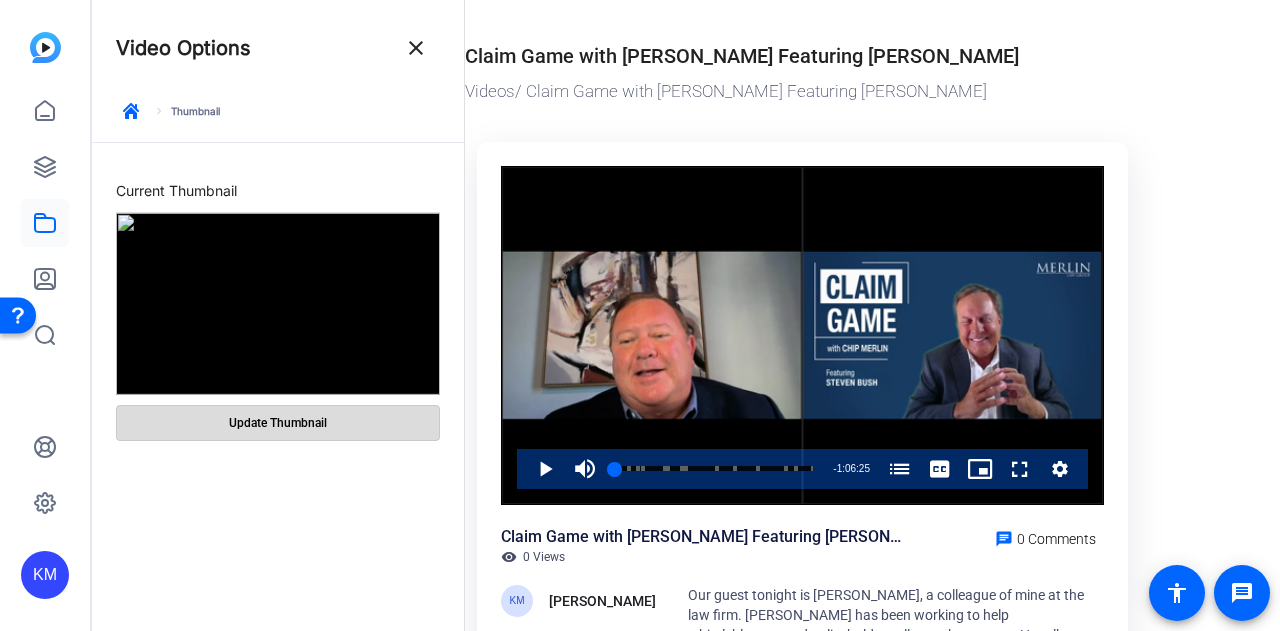 click on "Update Thumbnail" 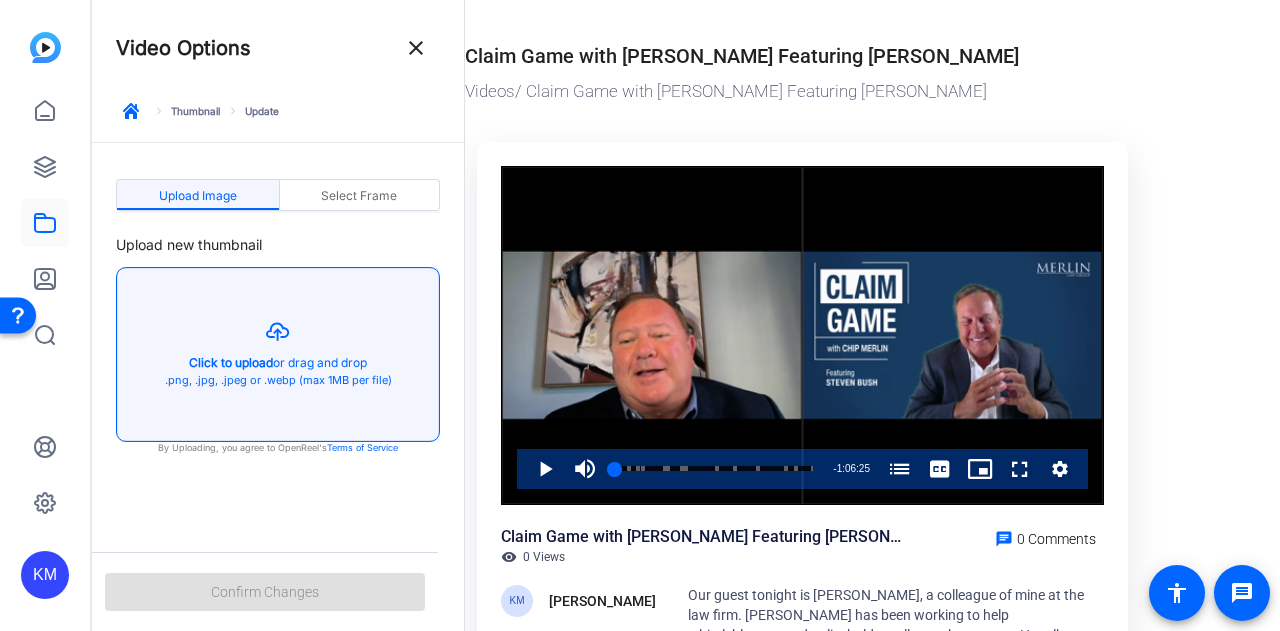 click at bounding box center [278, 354] 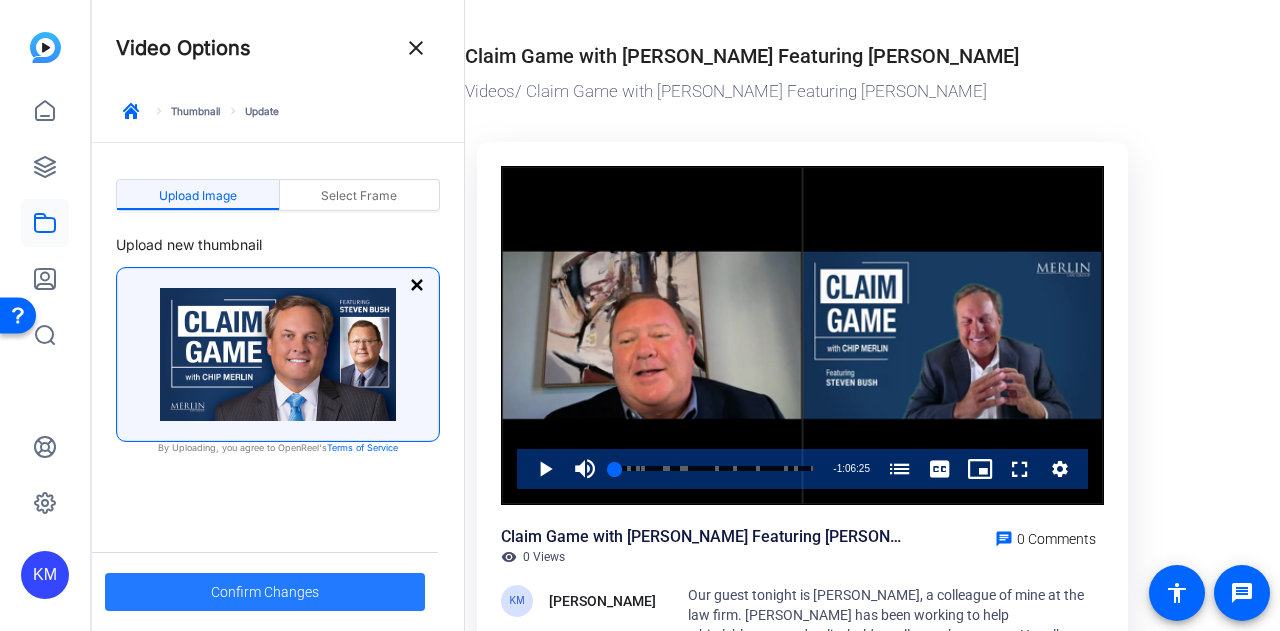click 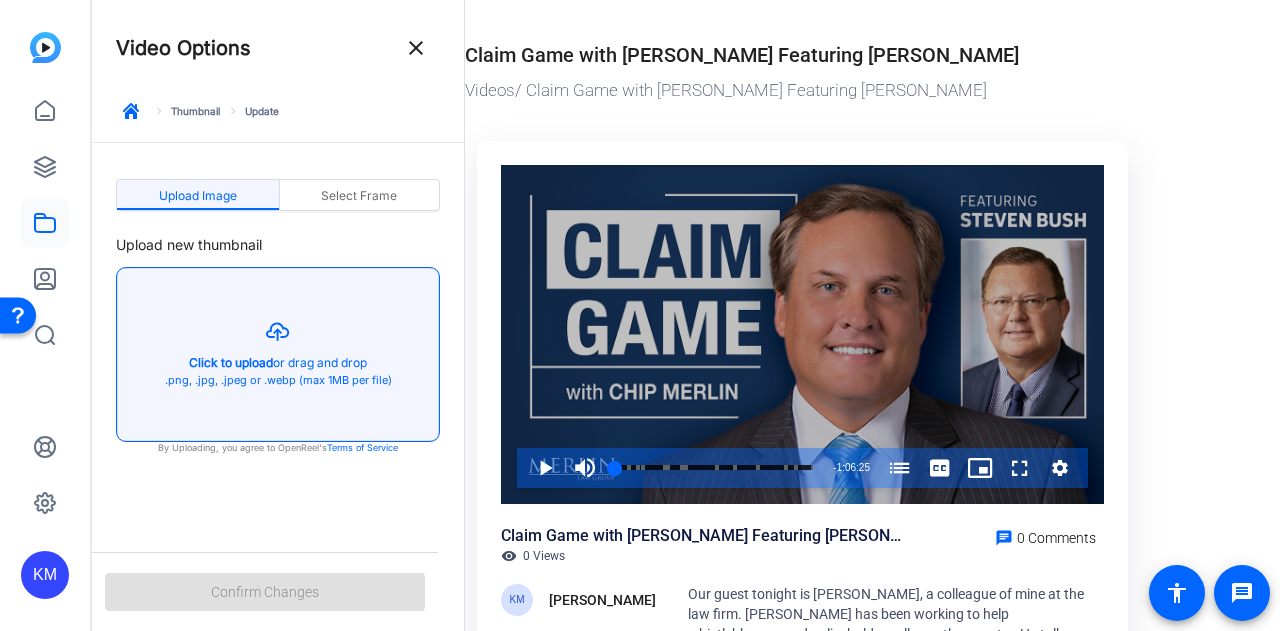 scroll, scrollTop: 0, scrollLeft: 0, axis: both 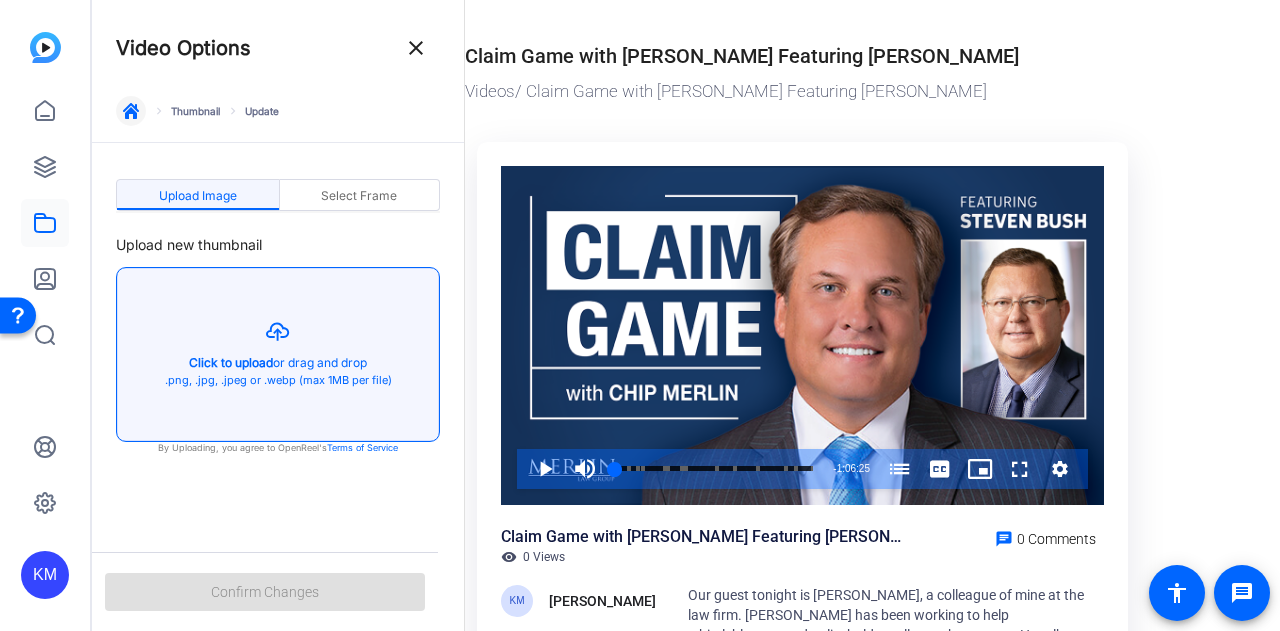 click 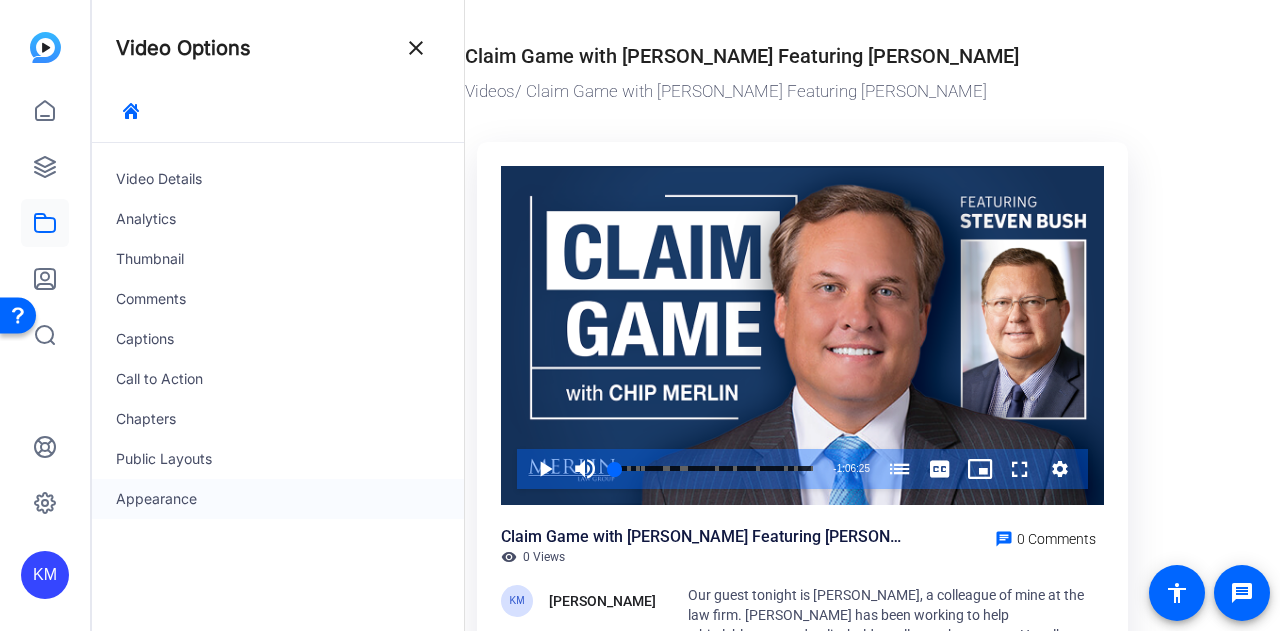 click on "Appearance" 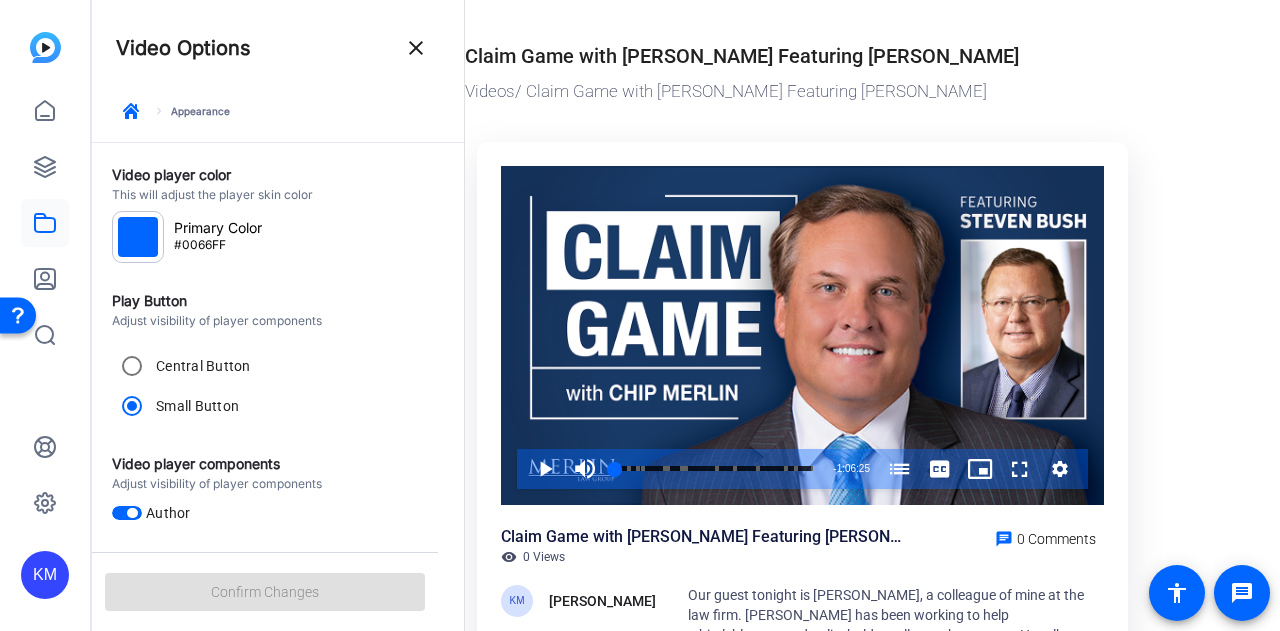click 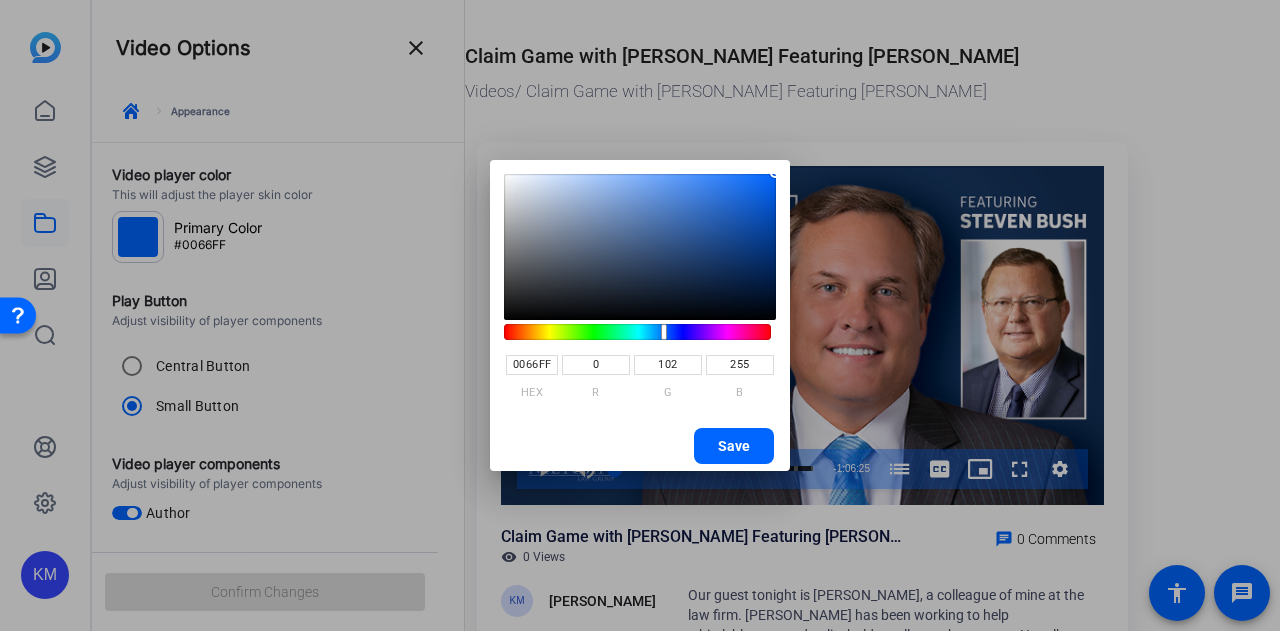 type on "07162E" 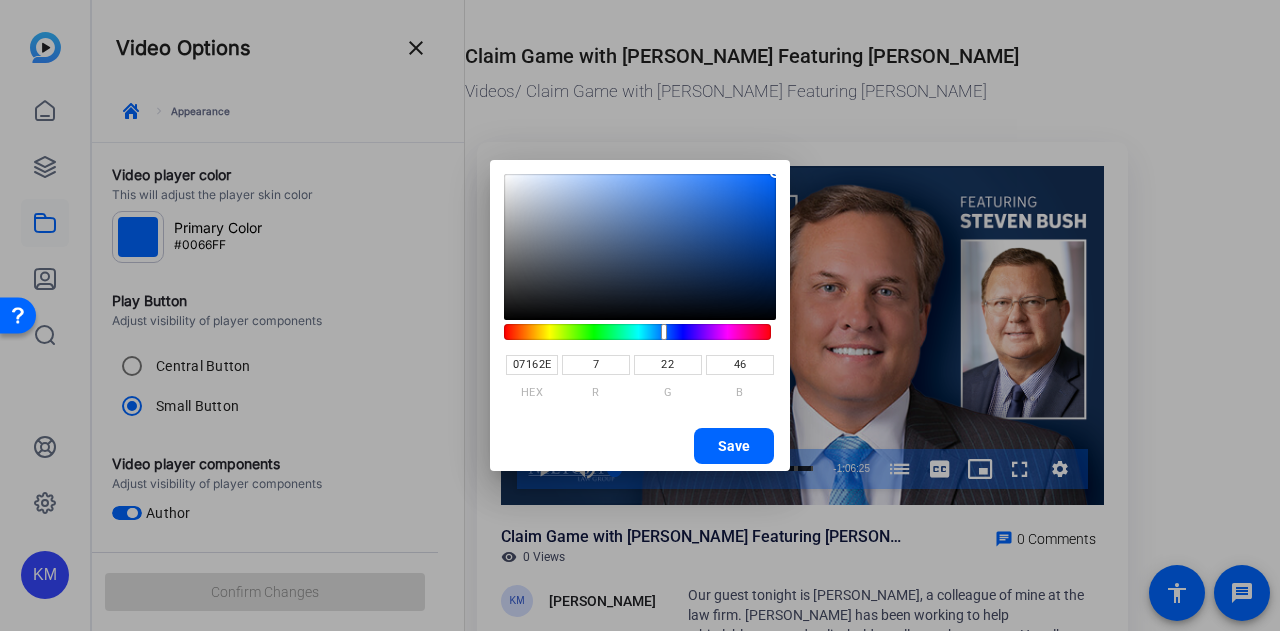 click at bounding box center [640, 247] 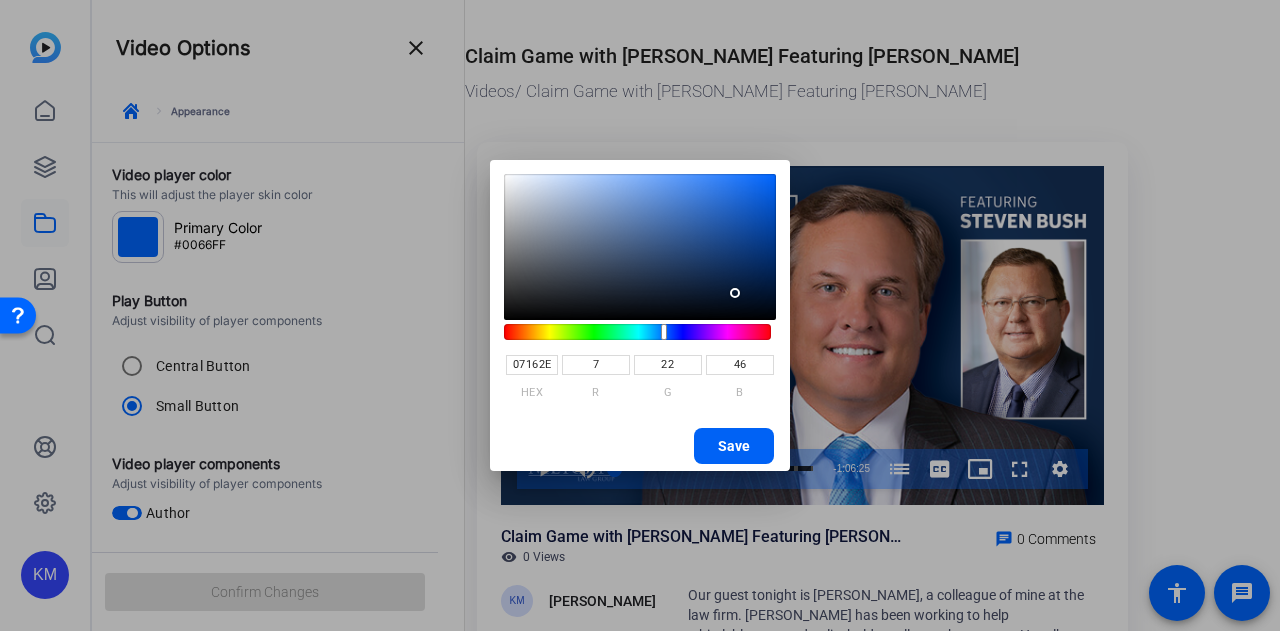 click on "Save" at bounding box center [734, 446] 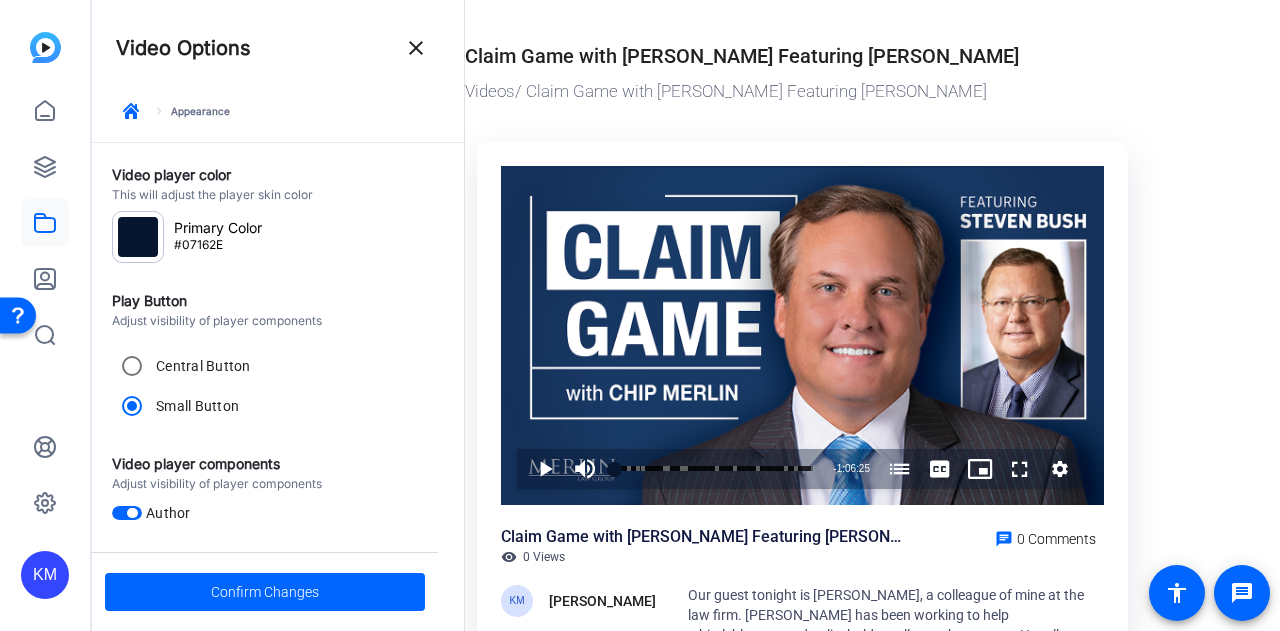 click on "Central Button" at bounding box center [201, 366] 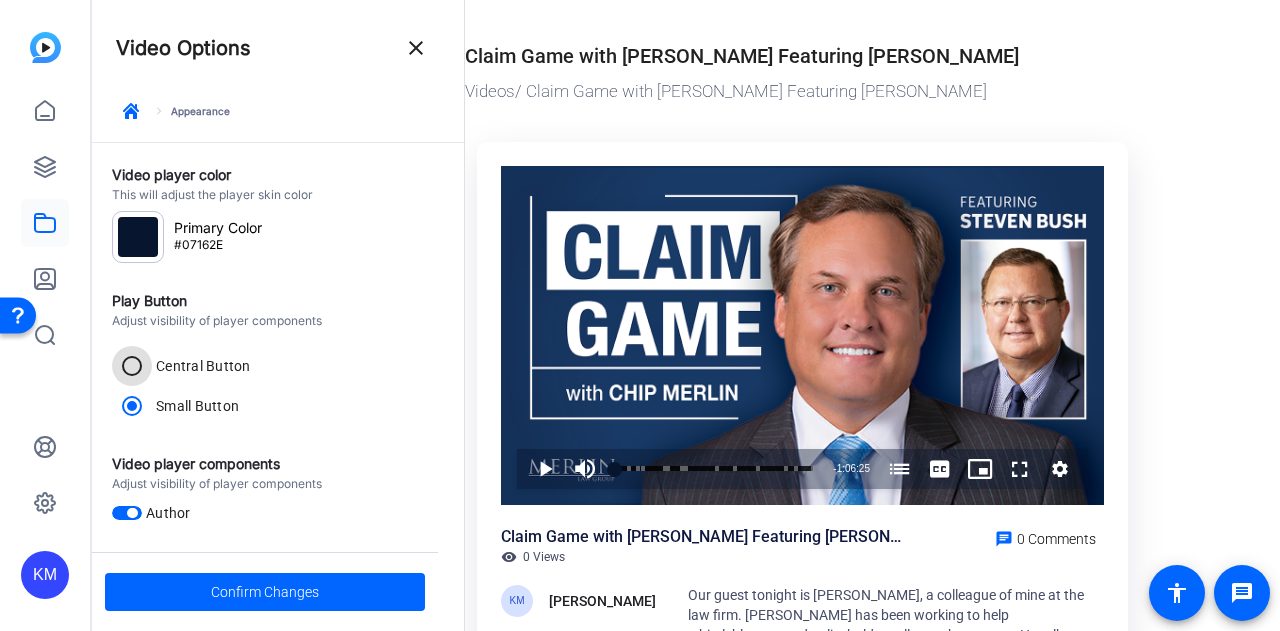 click on "Central Button" at bounding box center (132, 366) 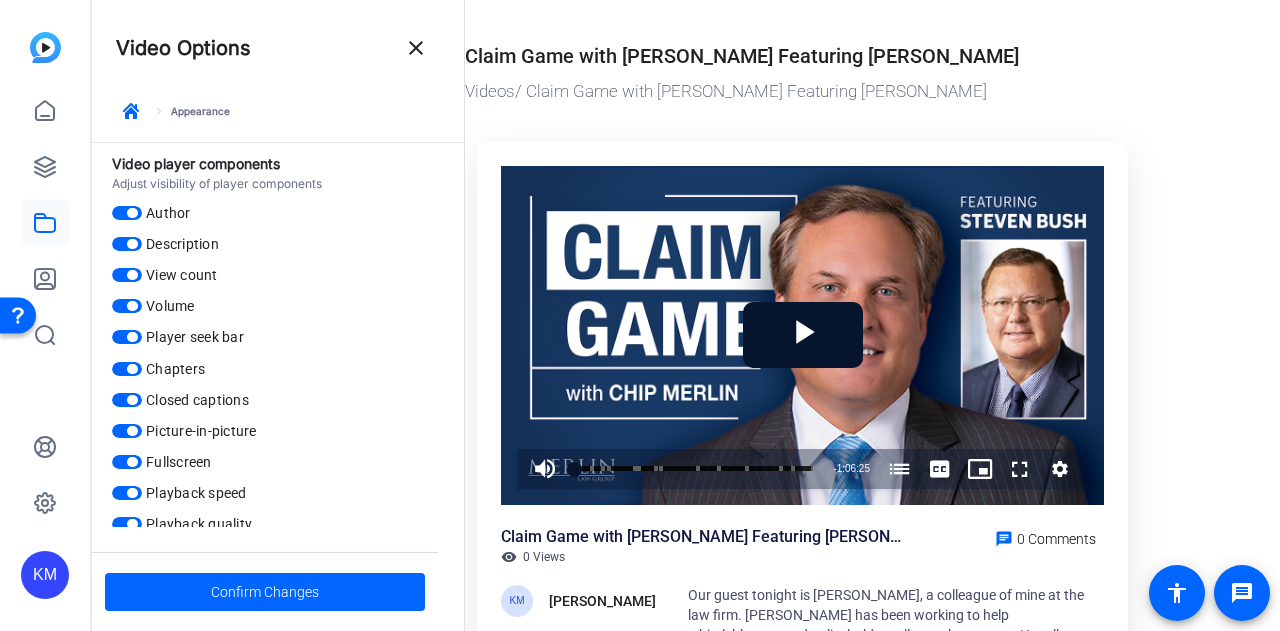 scroll, scrollTop: 333, scrollLeft: 0, axis: vertical 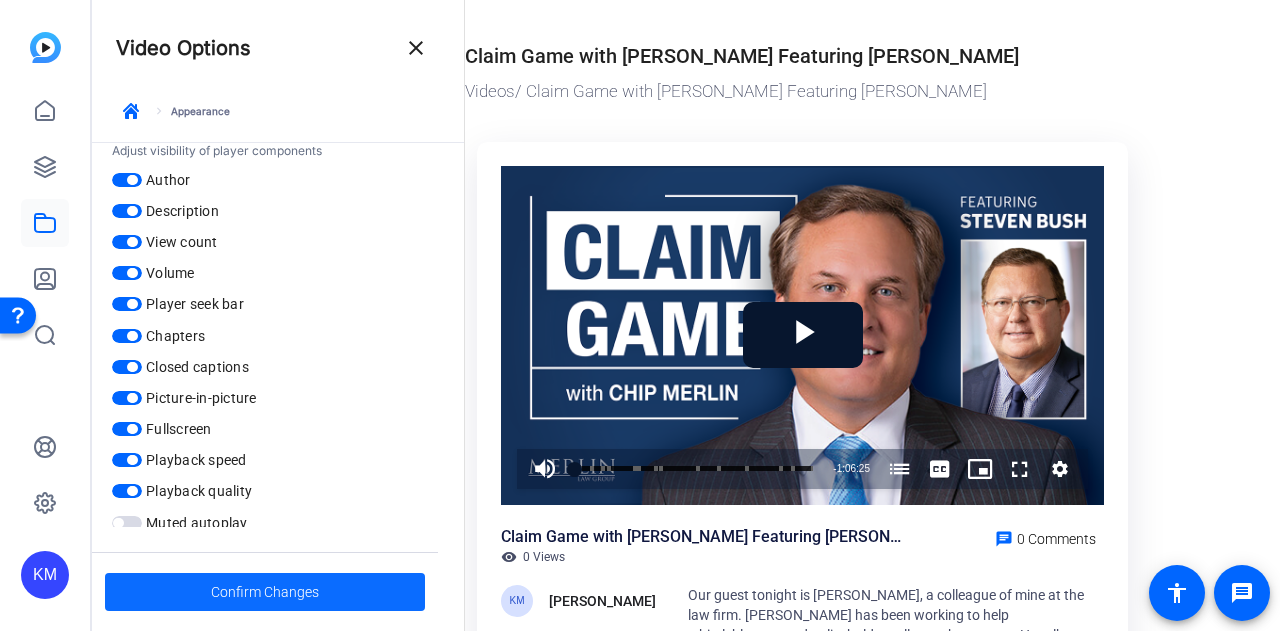 click on "Confirm Changes" 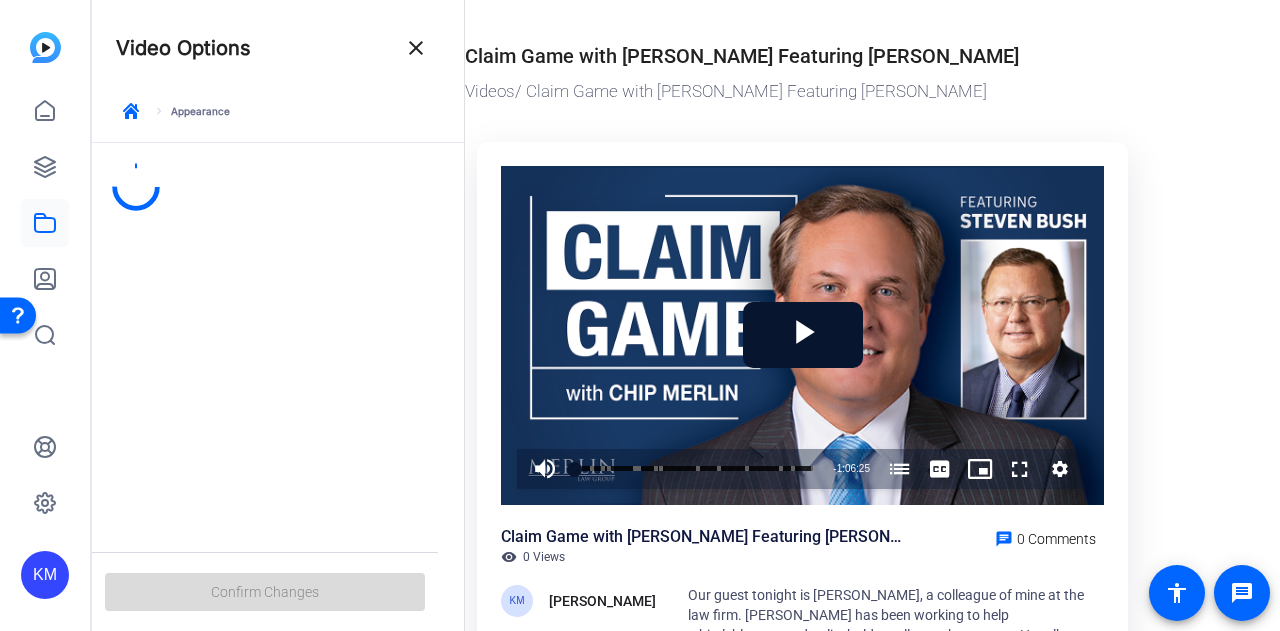 scroll, scrollTop: 0, scrollLeft: 0, axis: both 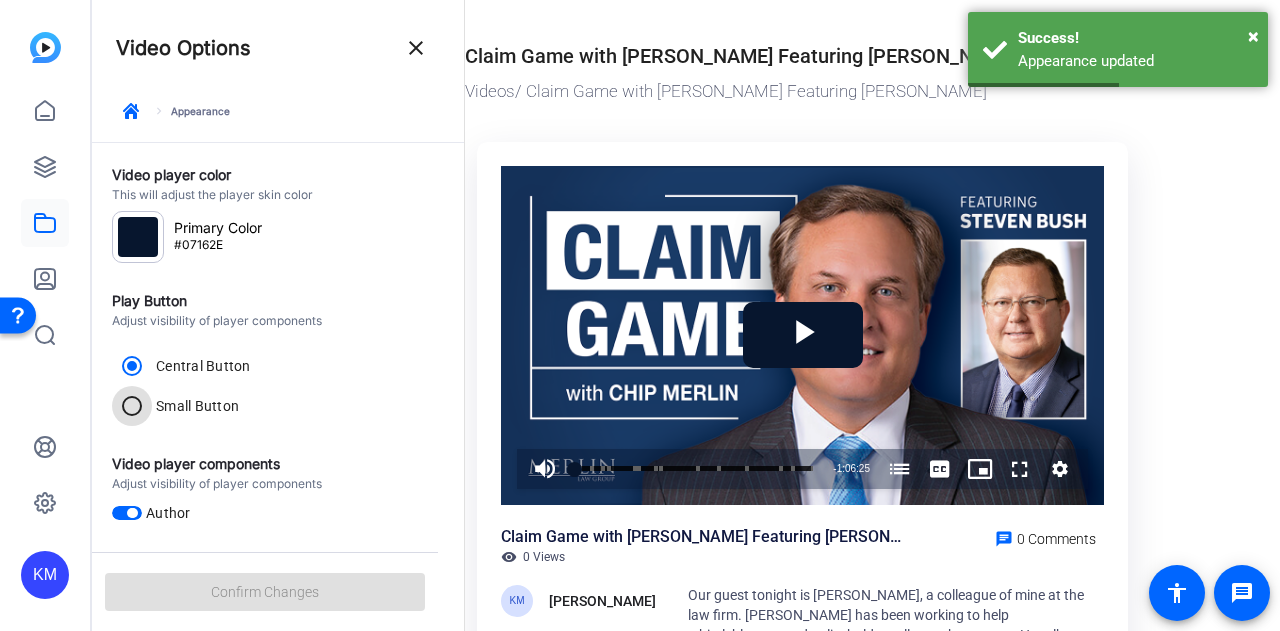 click on "Small Button" at bounding box center [132, 406] 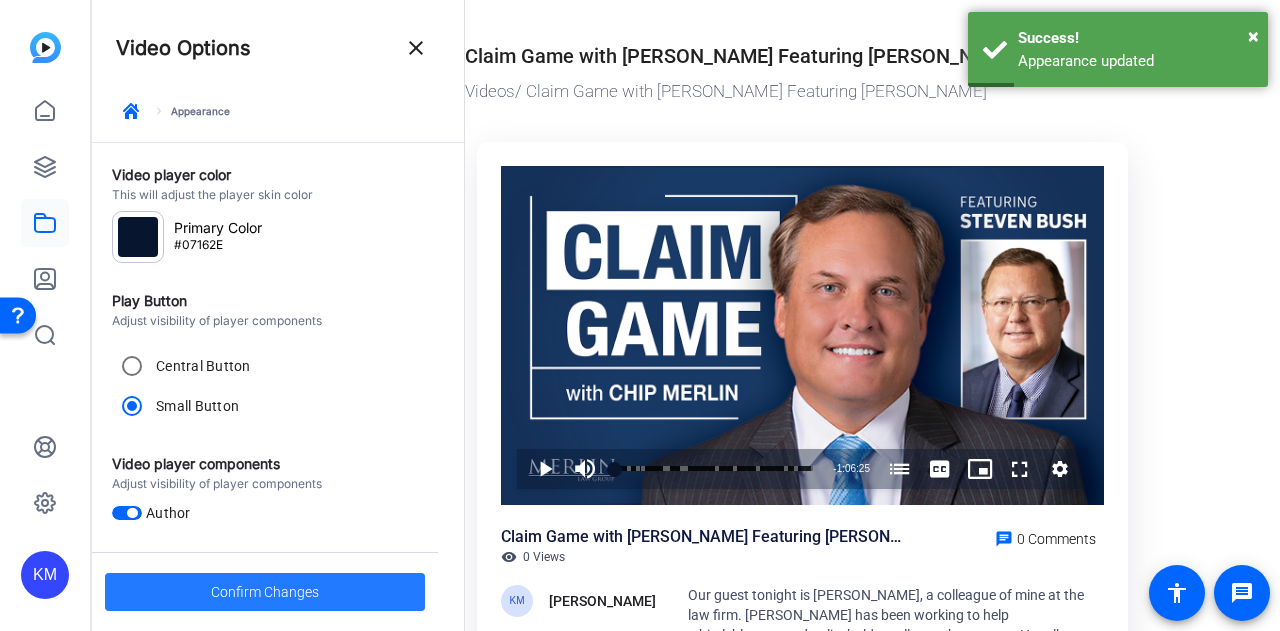 click on "Confirm Changes" 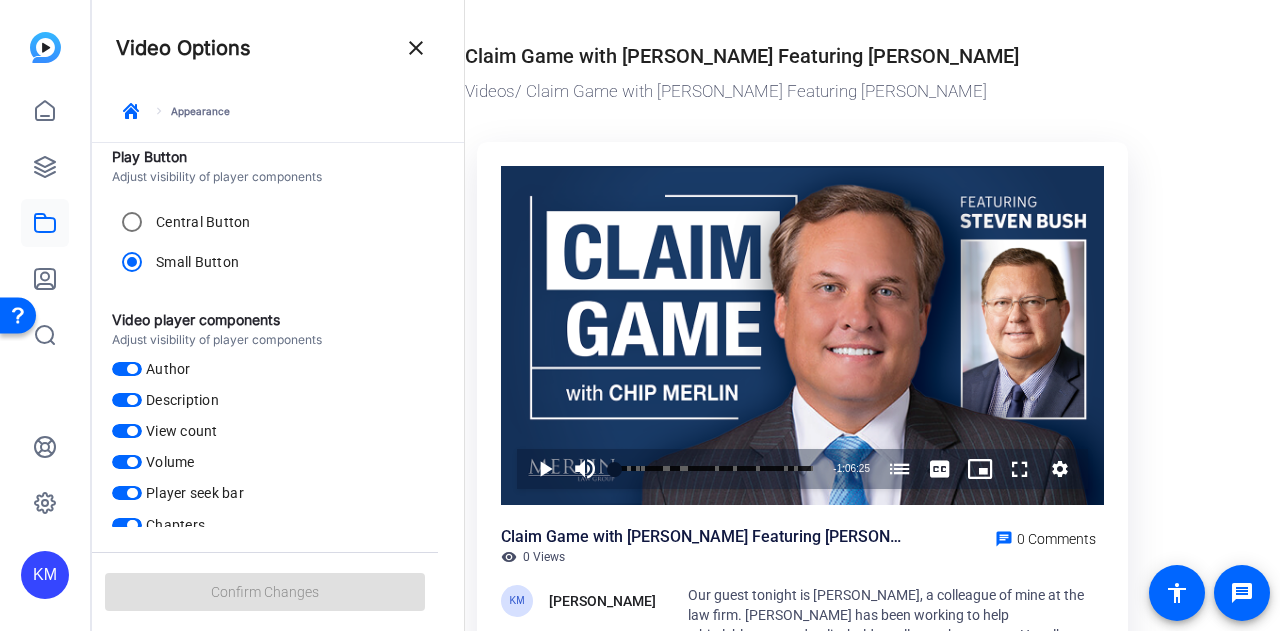 scroll, scrollTop: 0, scrollLeft: 0, axis: both 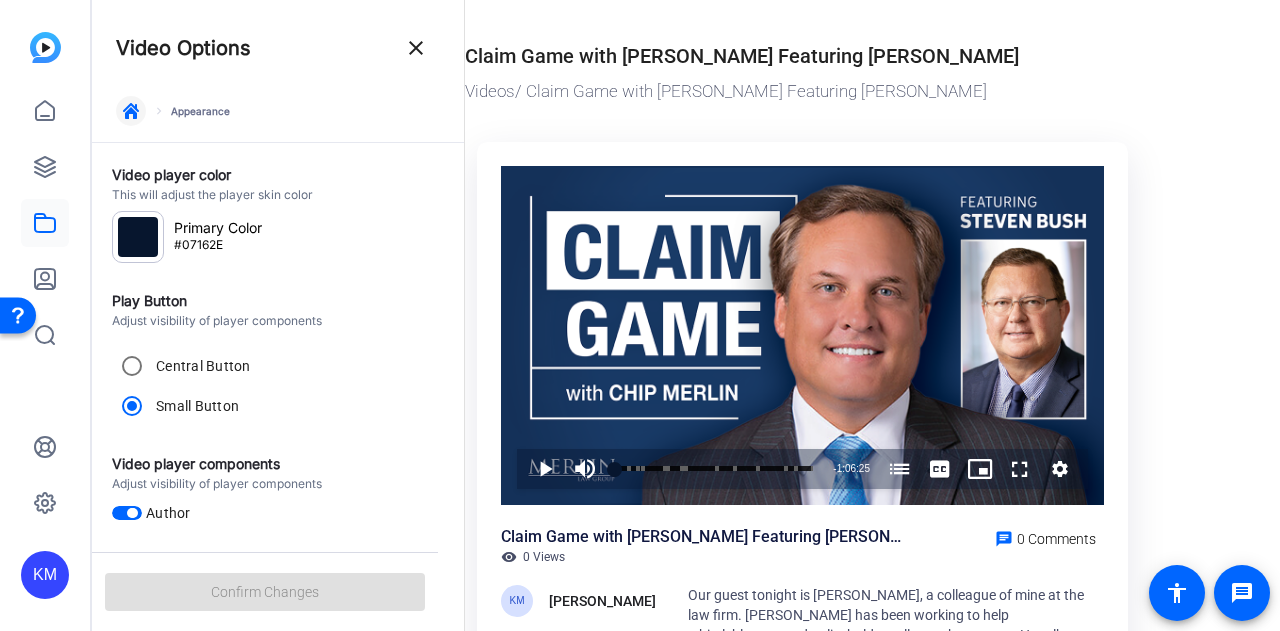click 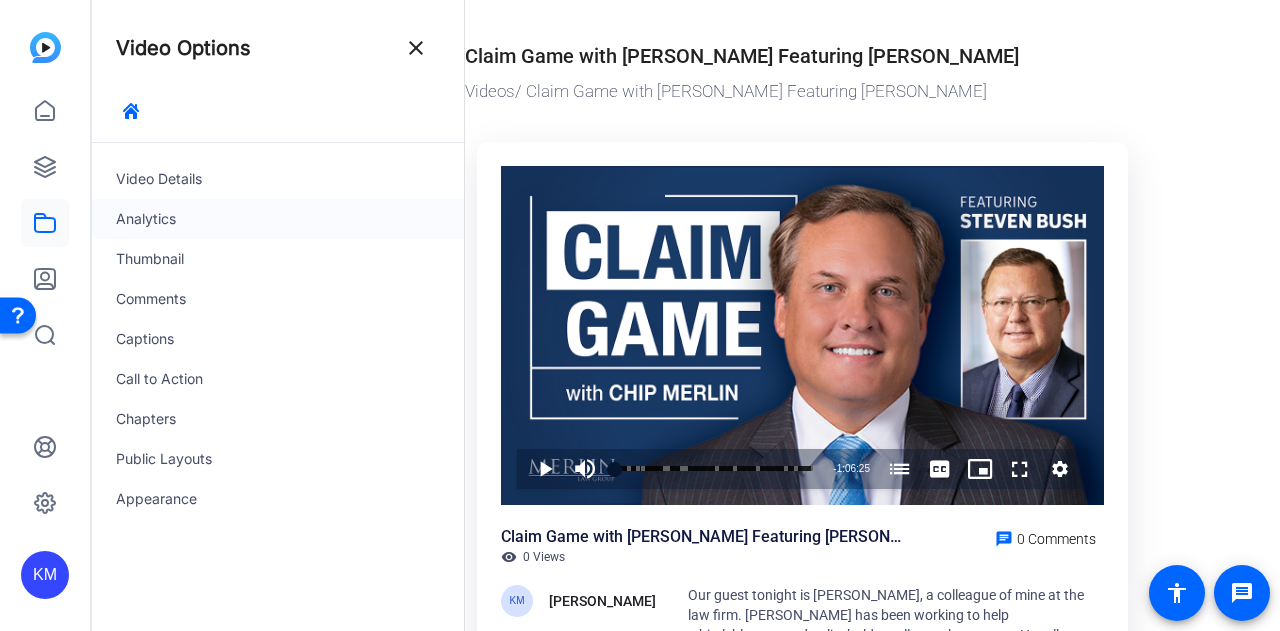 click on "Analytics" 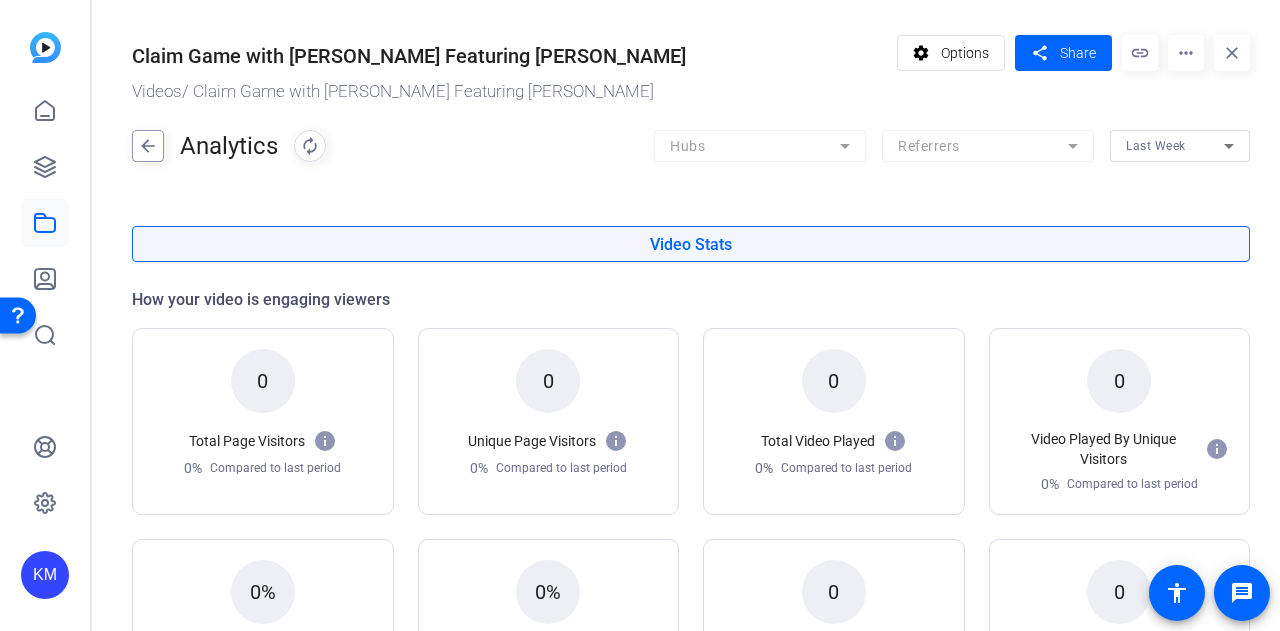 click on "arrow_back" 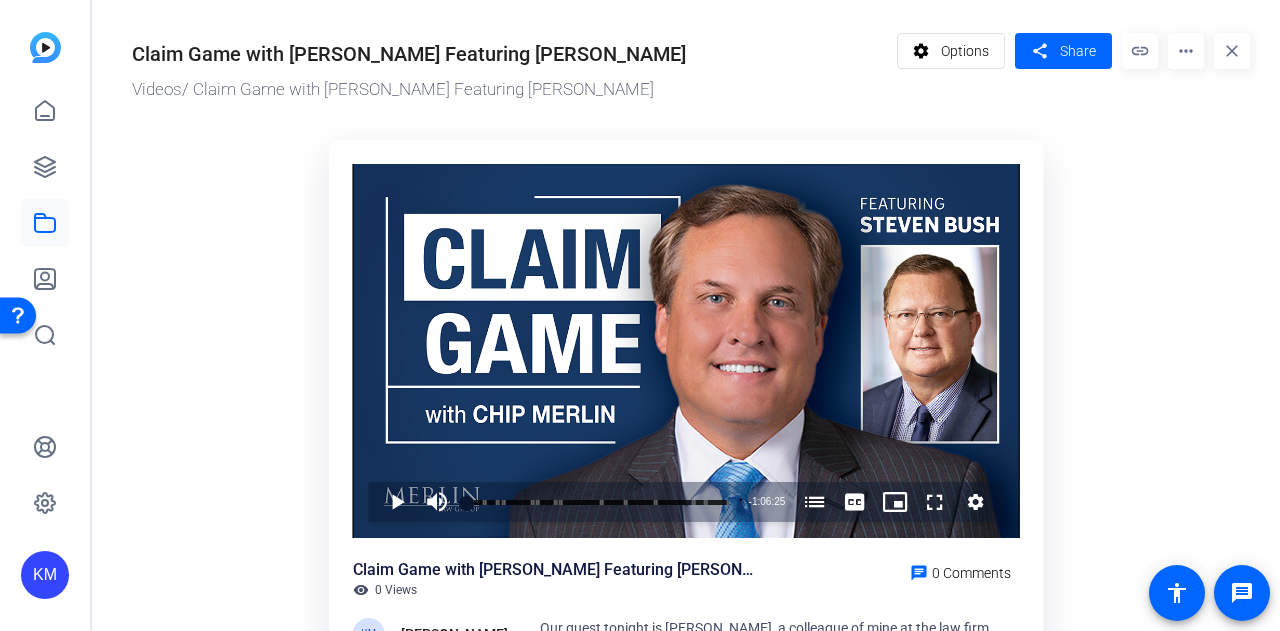 scroll, scrollTop: 0, scrollLeft: 0, axis: both 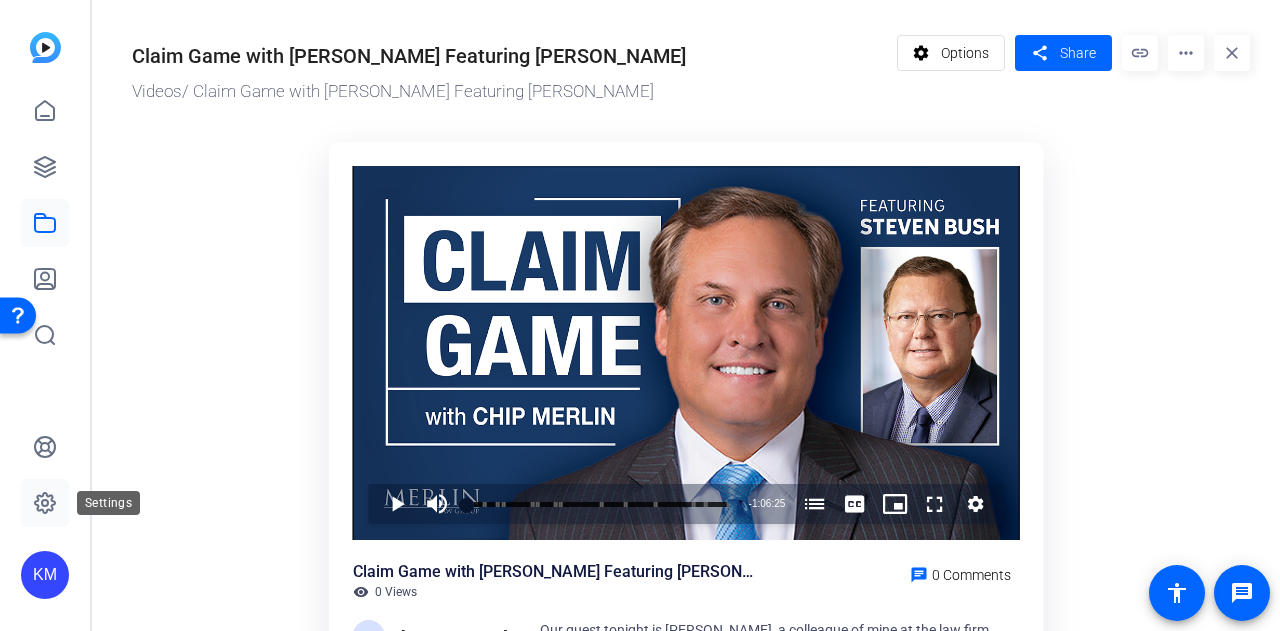 click 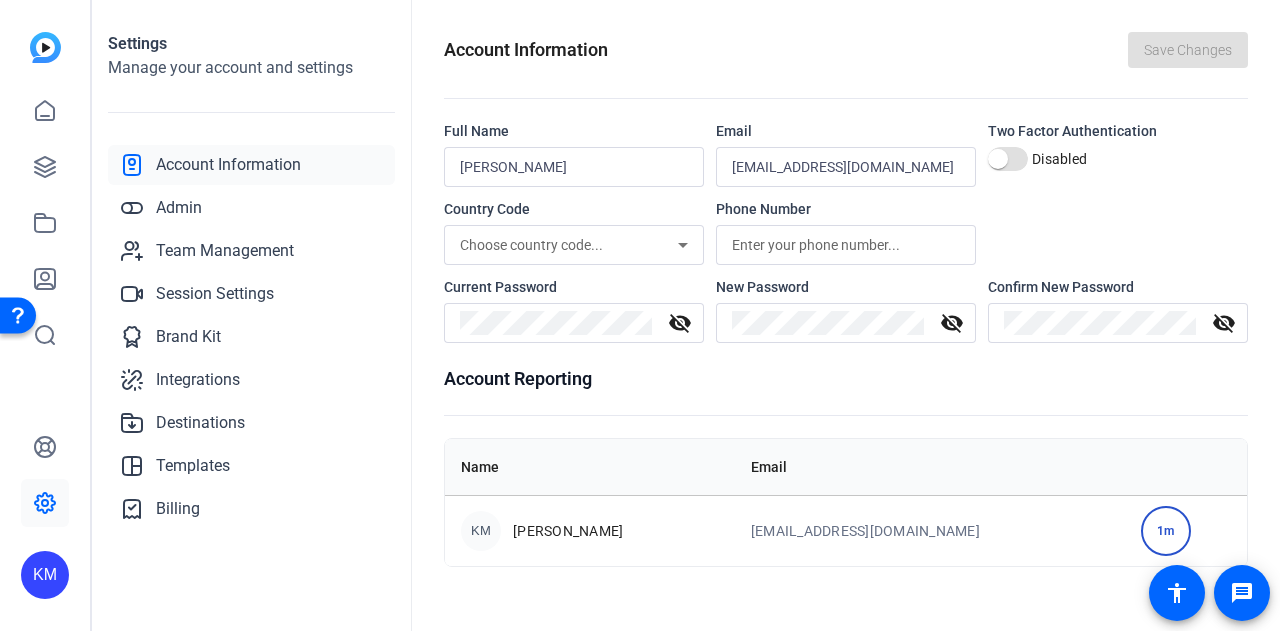 click 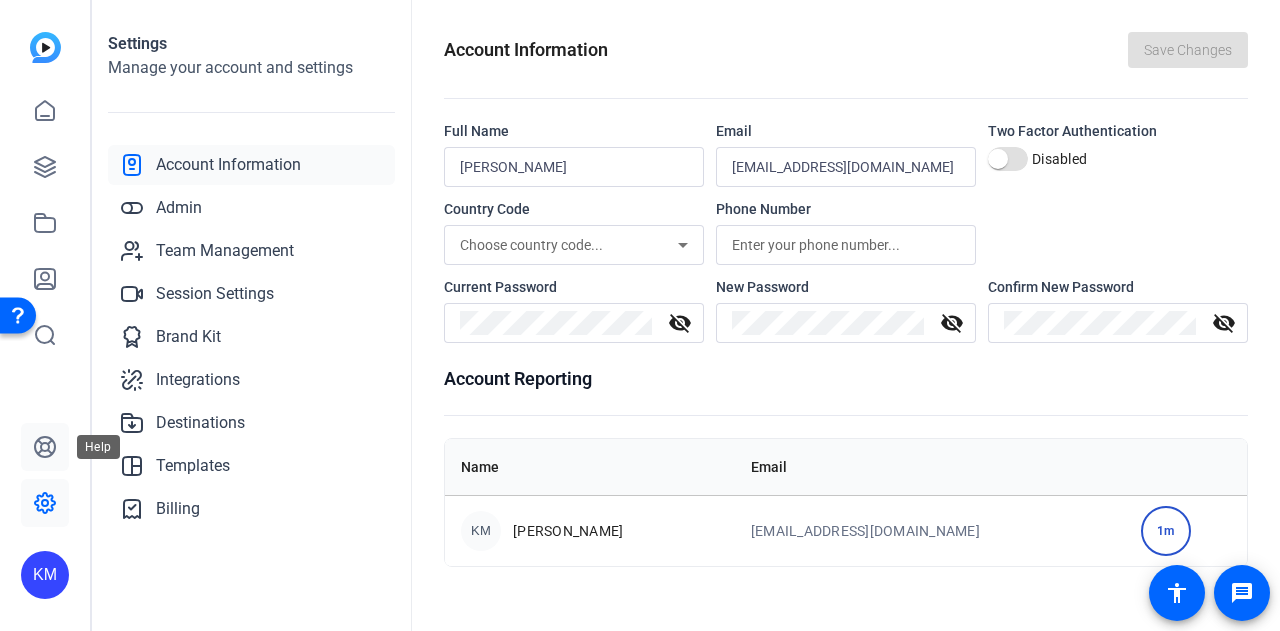 click 